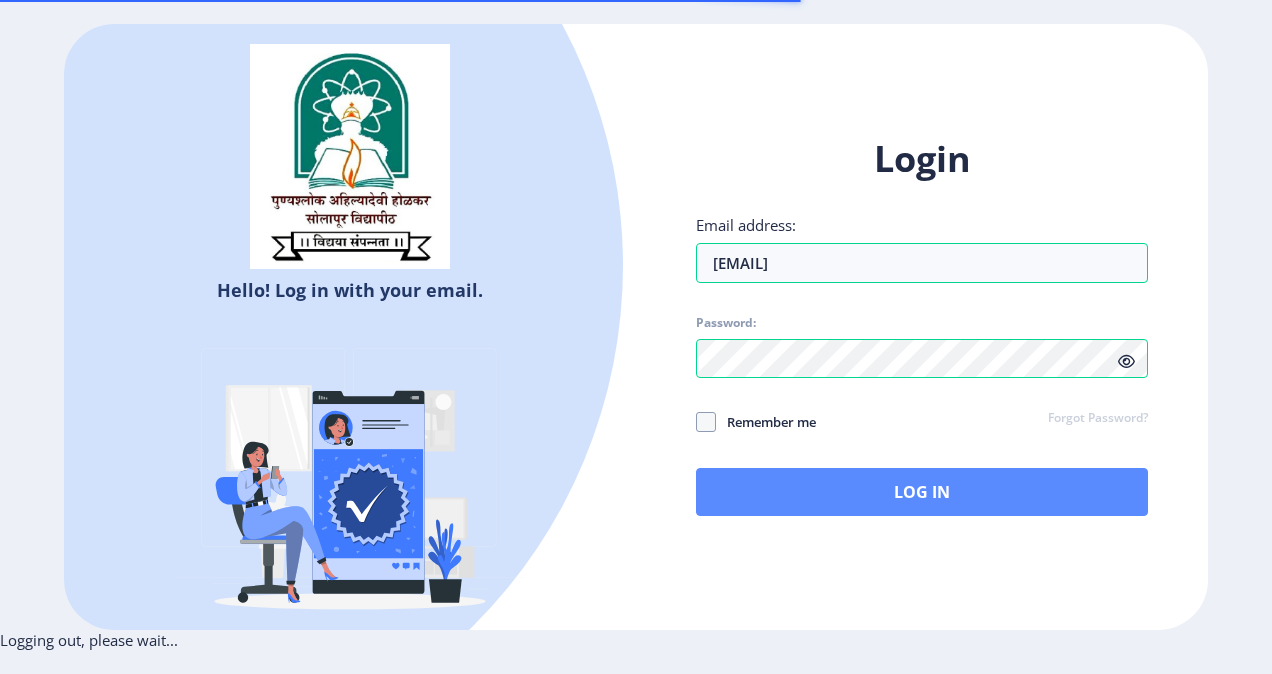 scroll, scrollTop: 0, scrollLeft: 0, axis: both 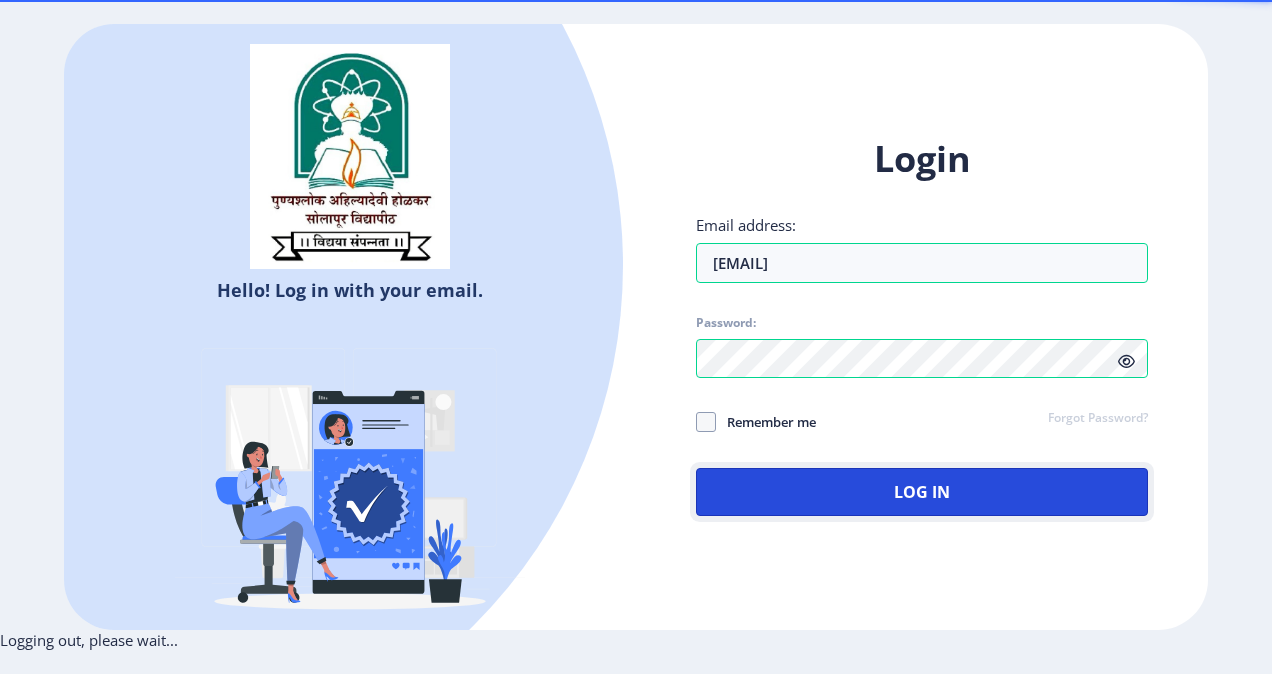click on "Log In" at bounding box center [922, 492] 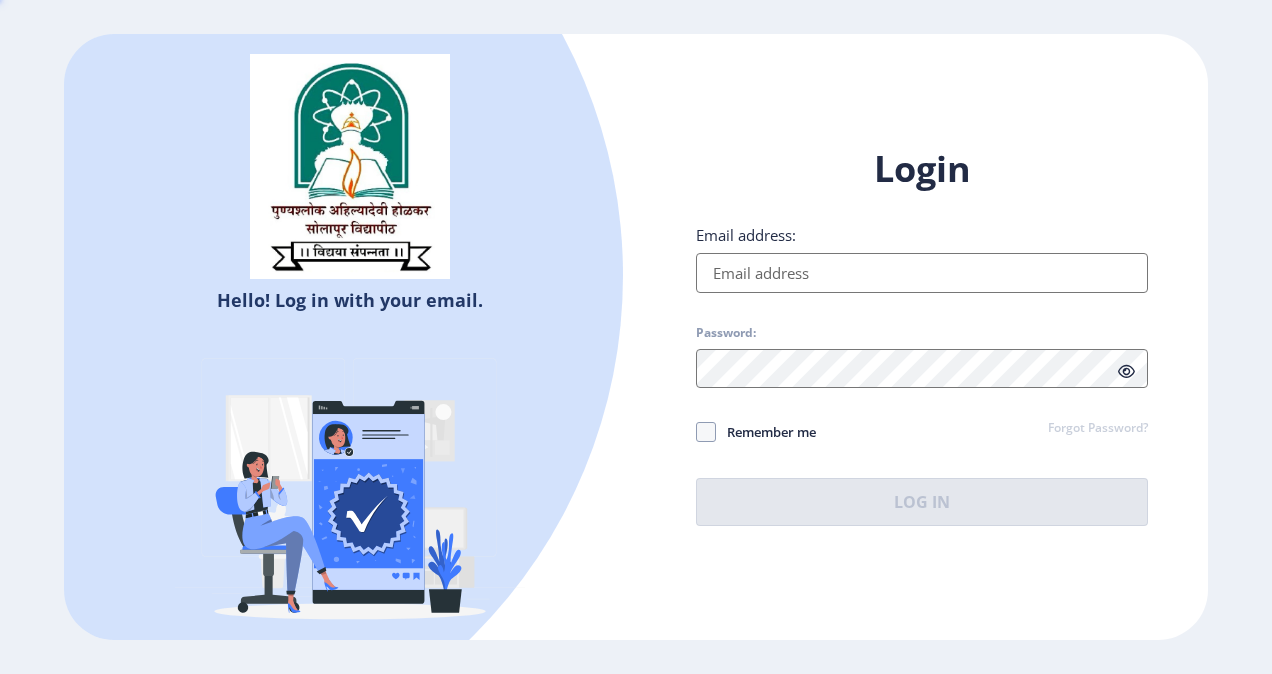 type on "[EMAIL]" 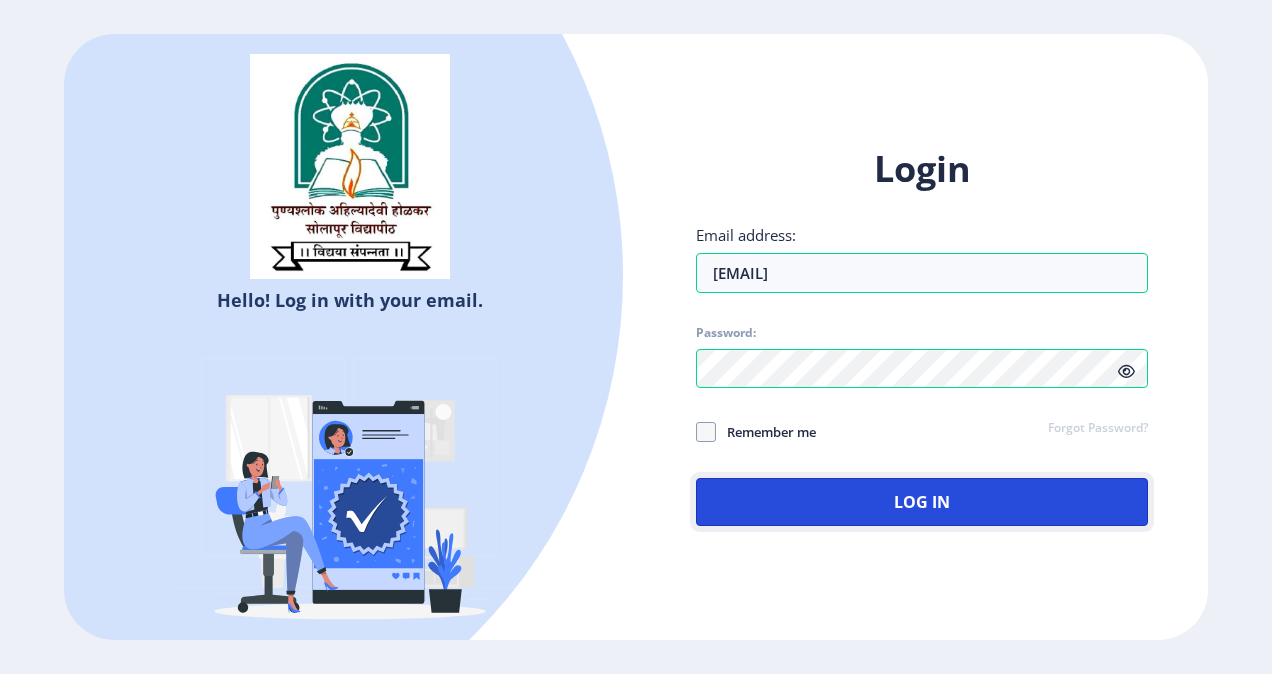 click on "Log In" at bounding box center (922, 502) 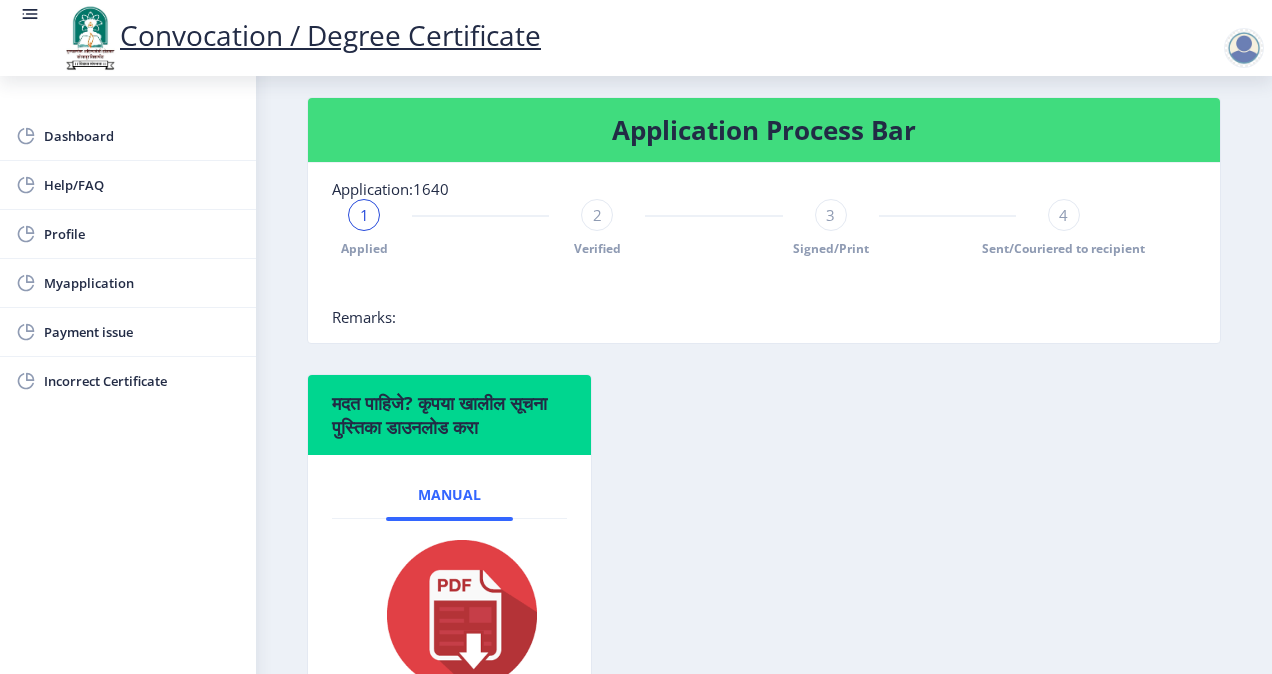 scroll, scrollTop: 443, scrollLeft: 0, axis: vertical 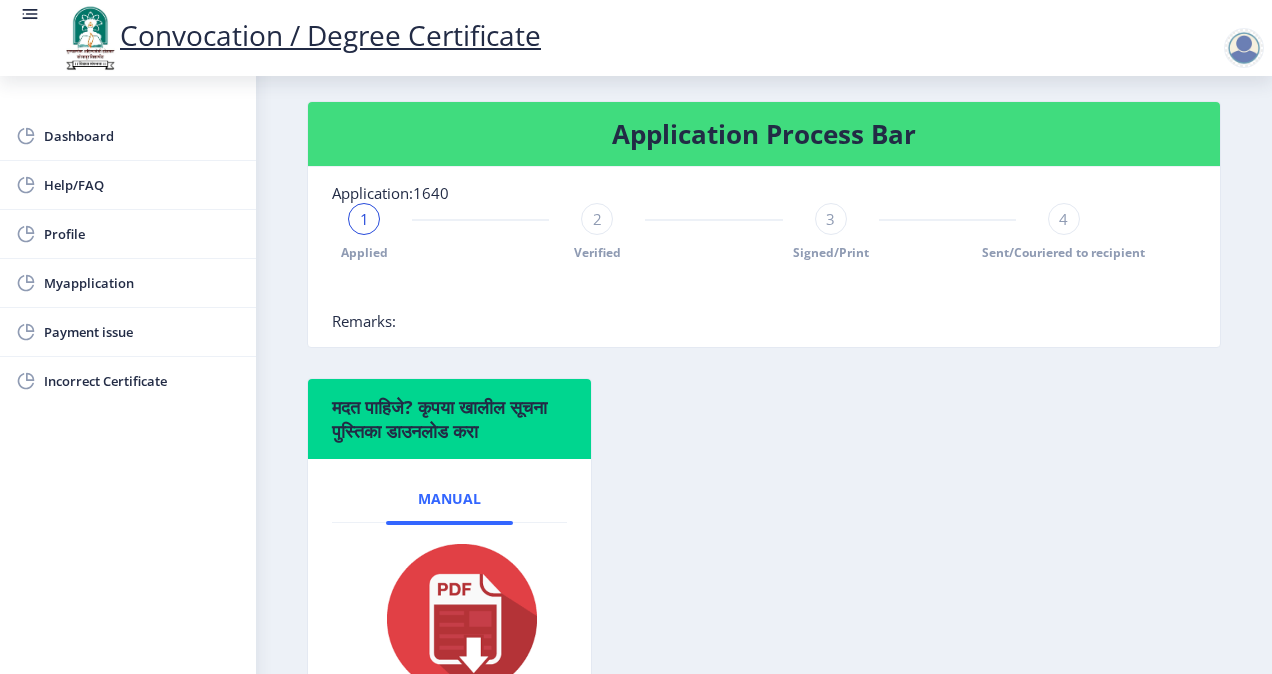 click on "1" at bounding box center [364, 219] 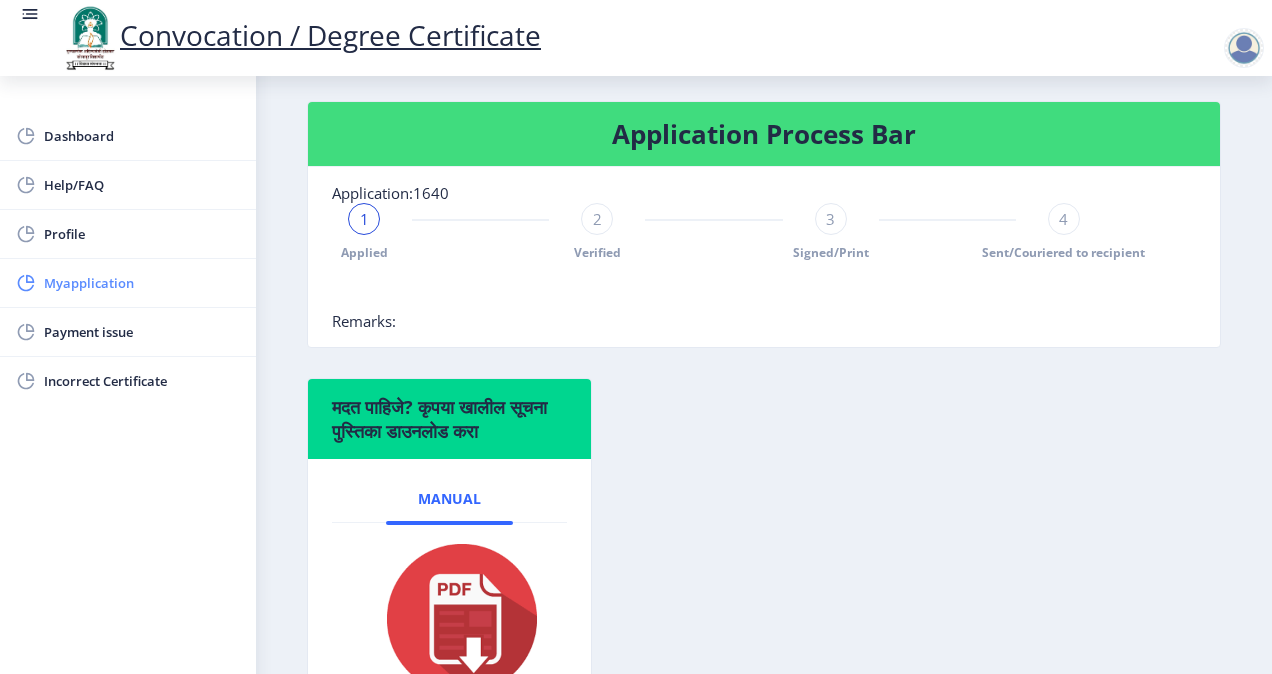click on "Myapplication" at bounding box center [142, 283] 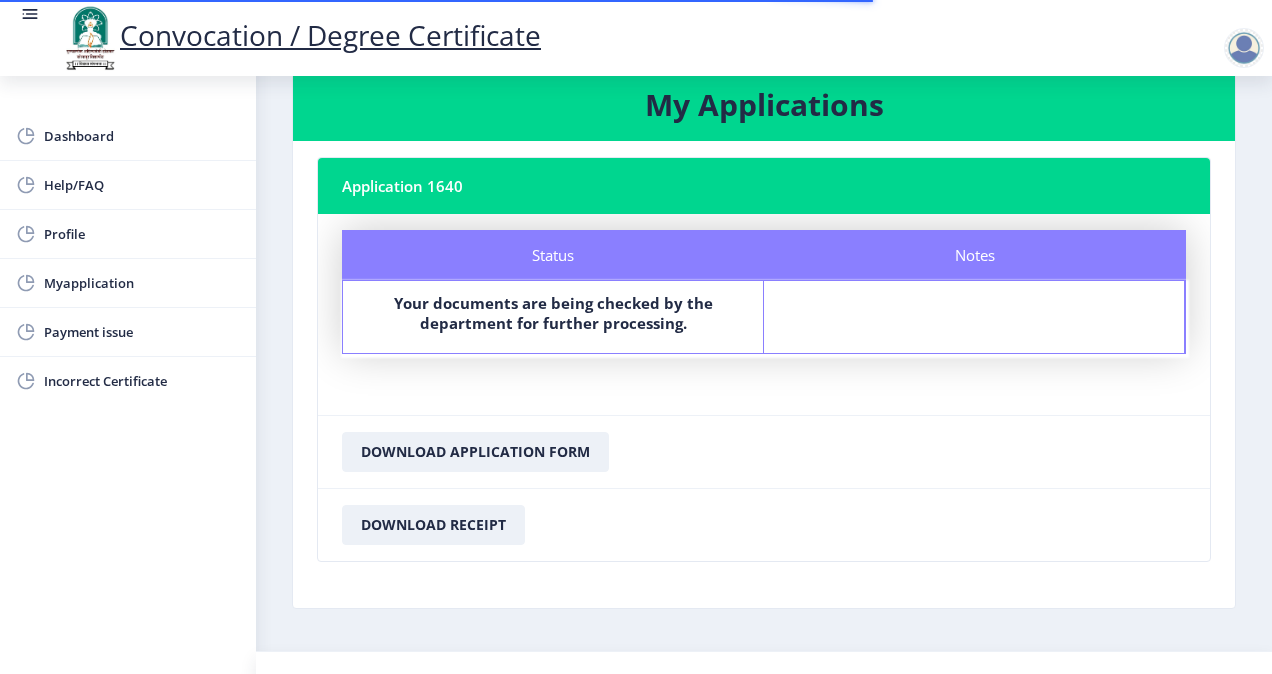 scroll, scrollTop: 50, scrollLeft: 0, axis: vertical 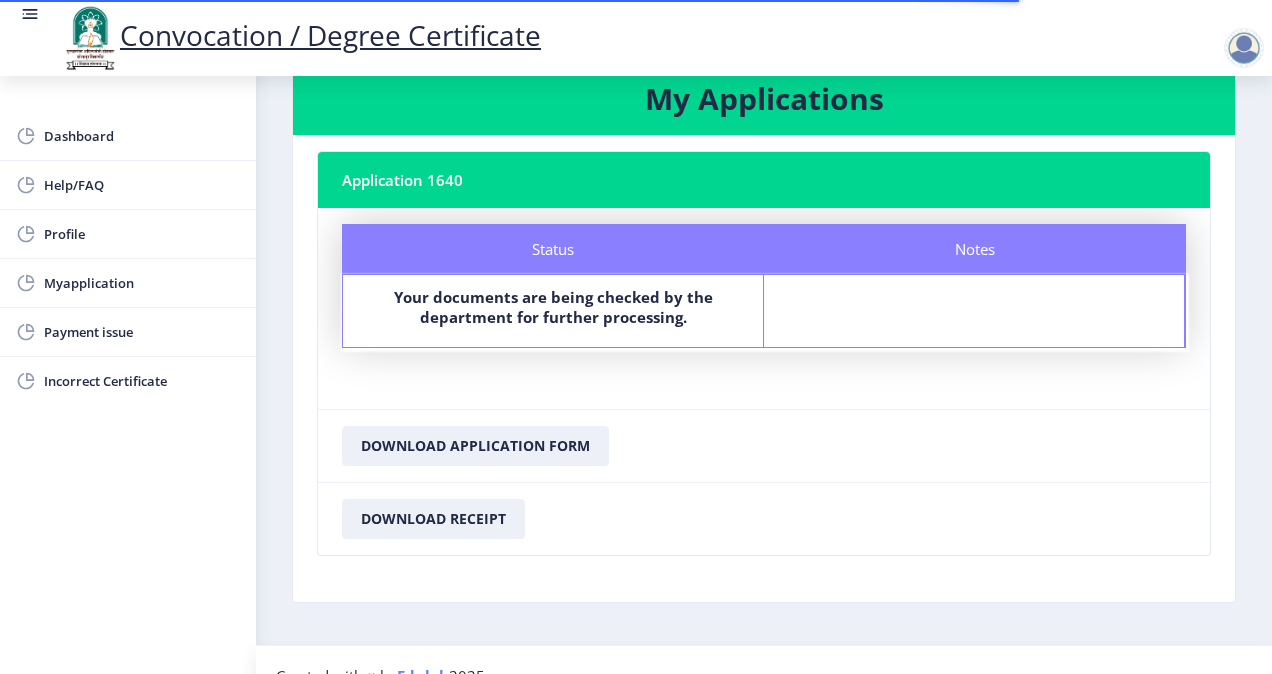 click on "Your documents are being checked by the department for further processing." at bounding box center (553, 307) 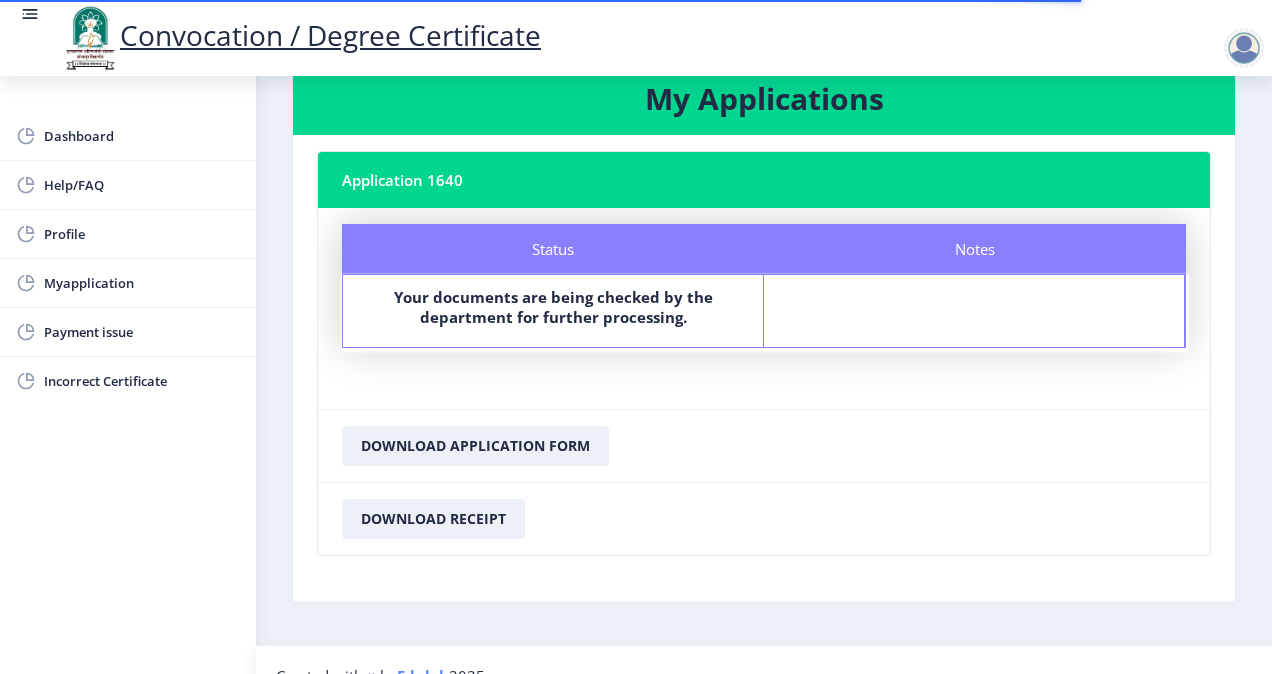 scroll, scrollTop: 78, scrollLeft: 0, axis: vertical 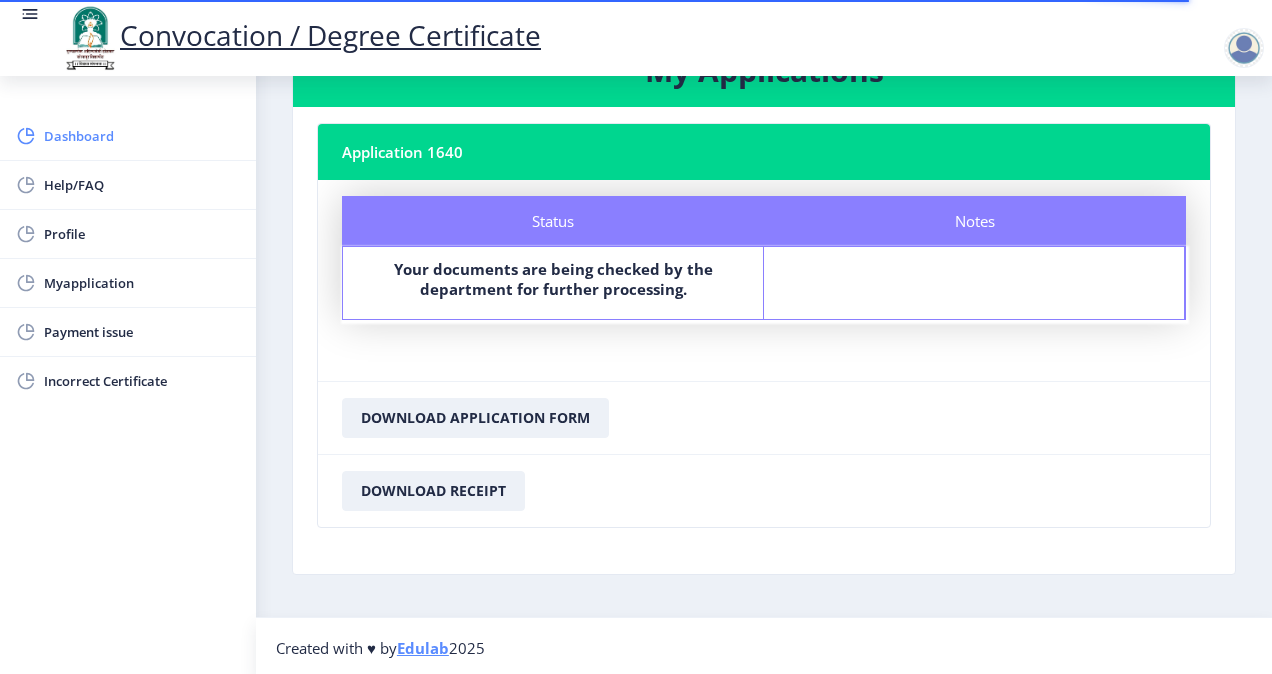 click on "Dashboard" at bounding box center [142, 136] 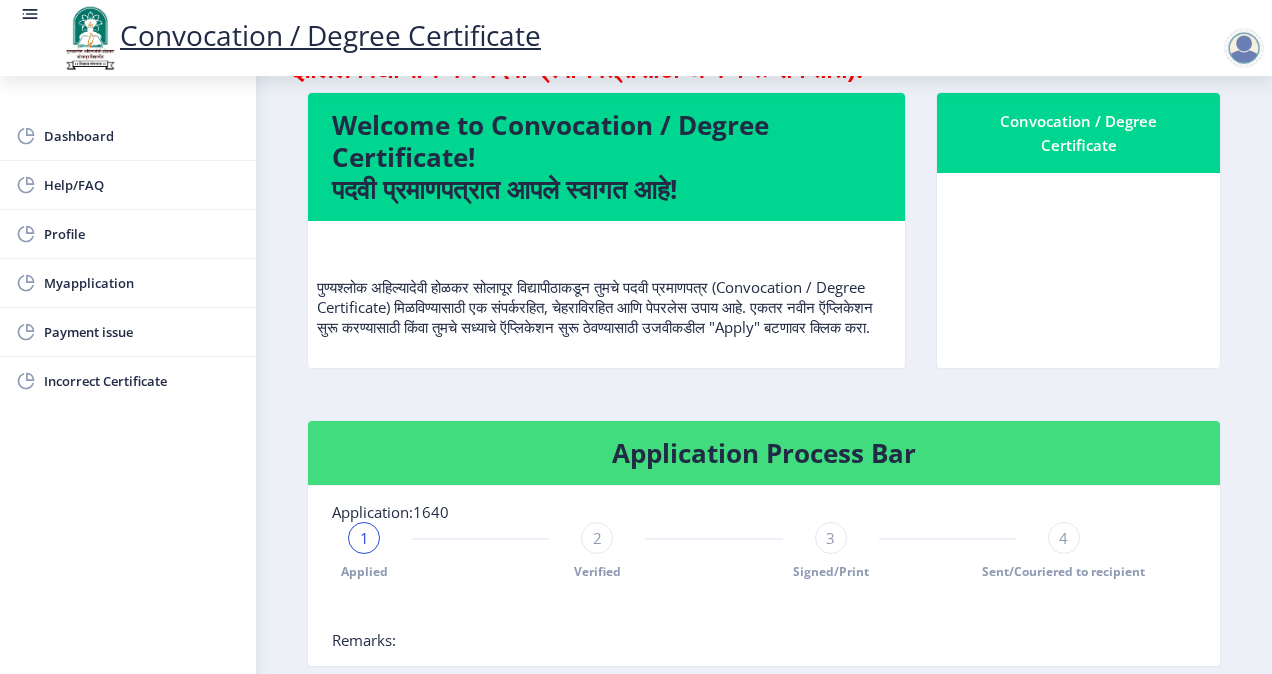 scroll, scrollTop: 125, scrollLeft: 0, axis: vertical 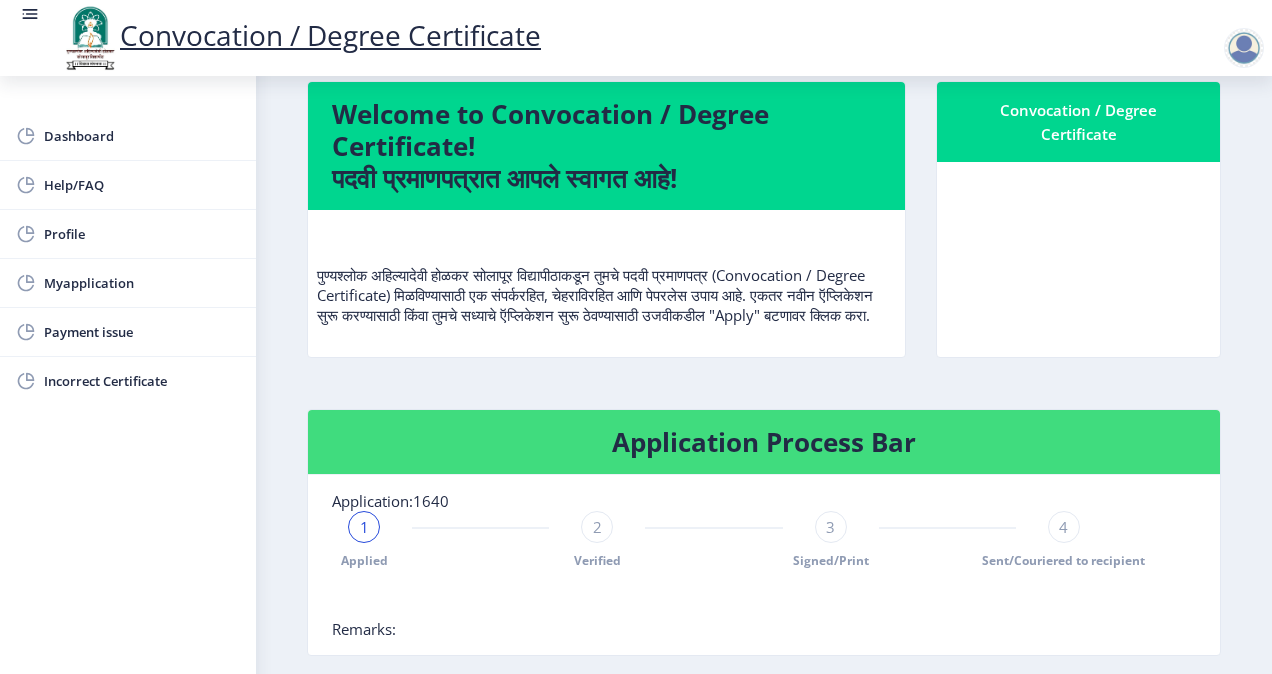 click at bounding box center [1078, 259] 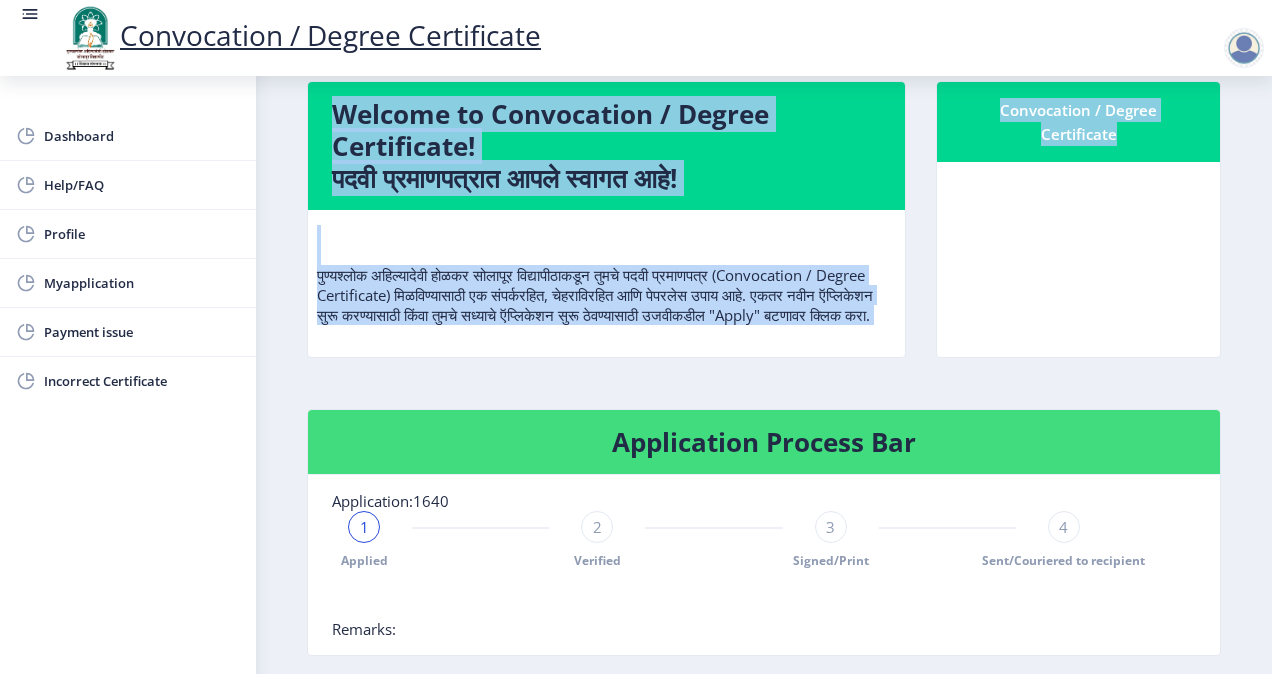 click at bounding box center (1078, 259) 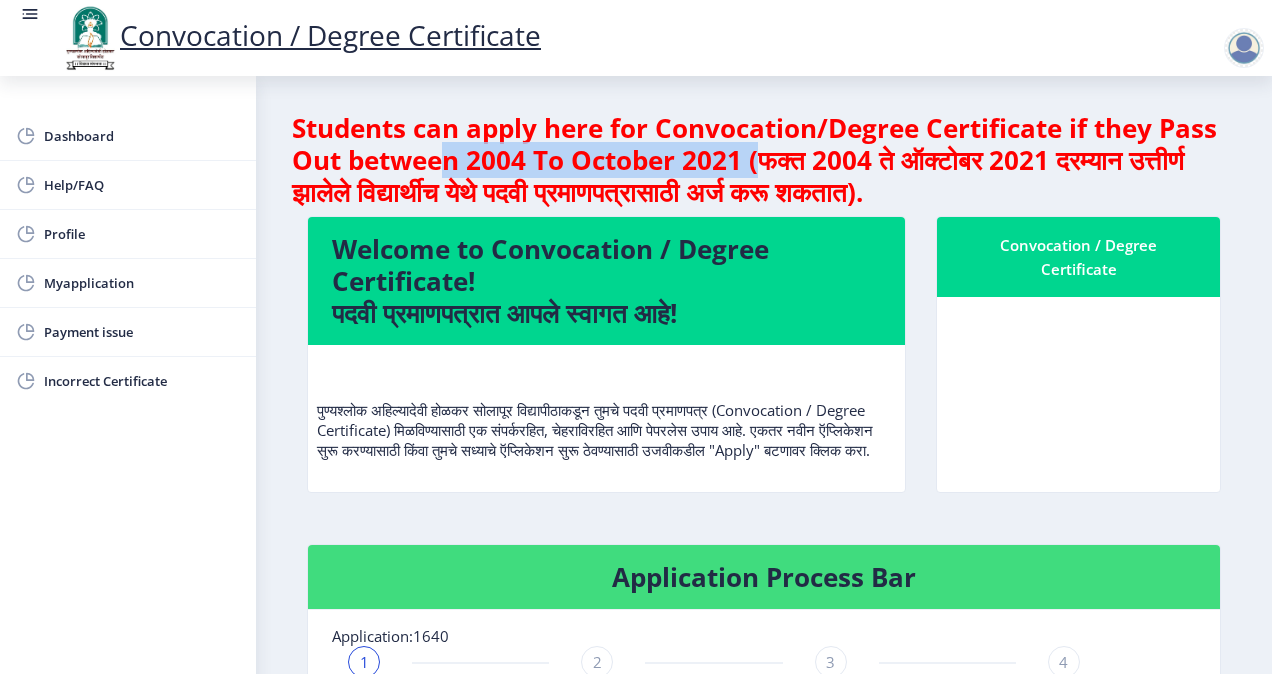 drag, startPoint x: 438, startPoint y: 170, endPoint x: 758, endPoint y: 158, distance: 320.2249 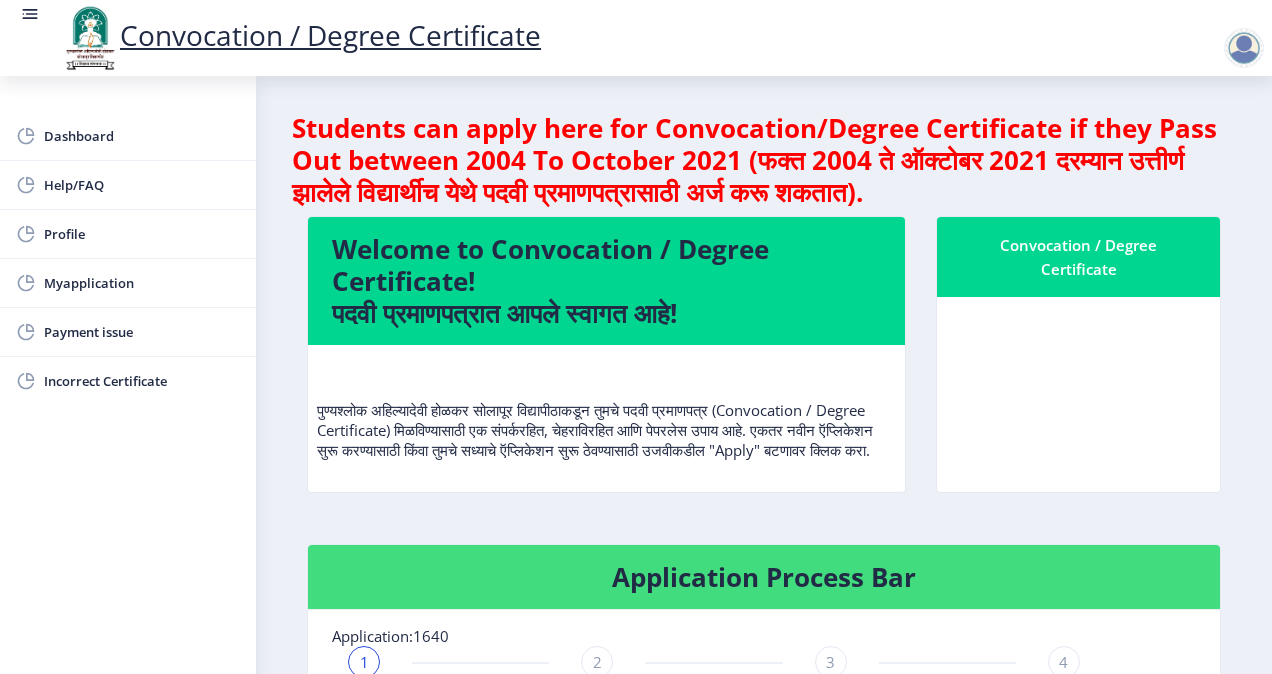 drag, startPoint x: 758, startPoint y: 158, endPoint x: 786, endPoint y: 157, distance: 28.01785 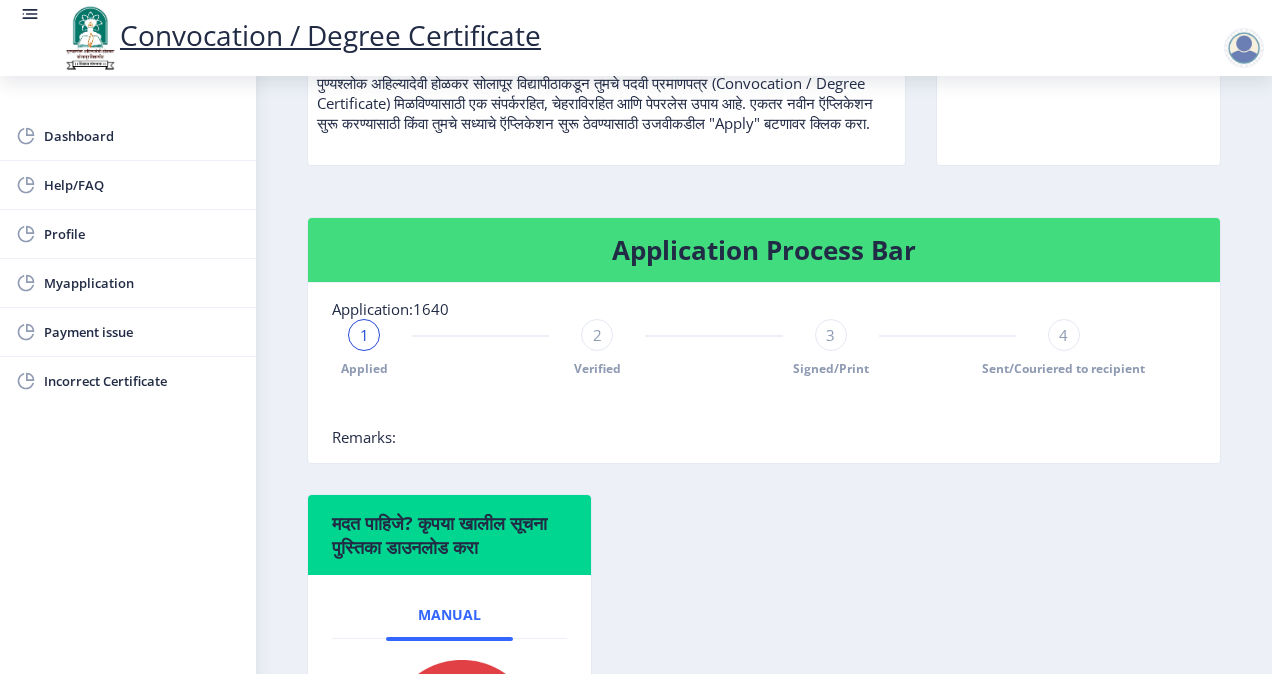 scroll, scrollTop: 621, scrollLeft: 0, axis: vertical 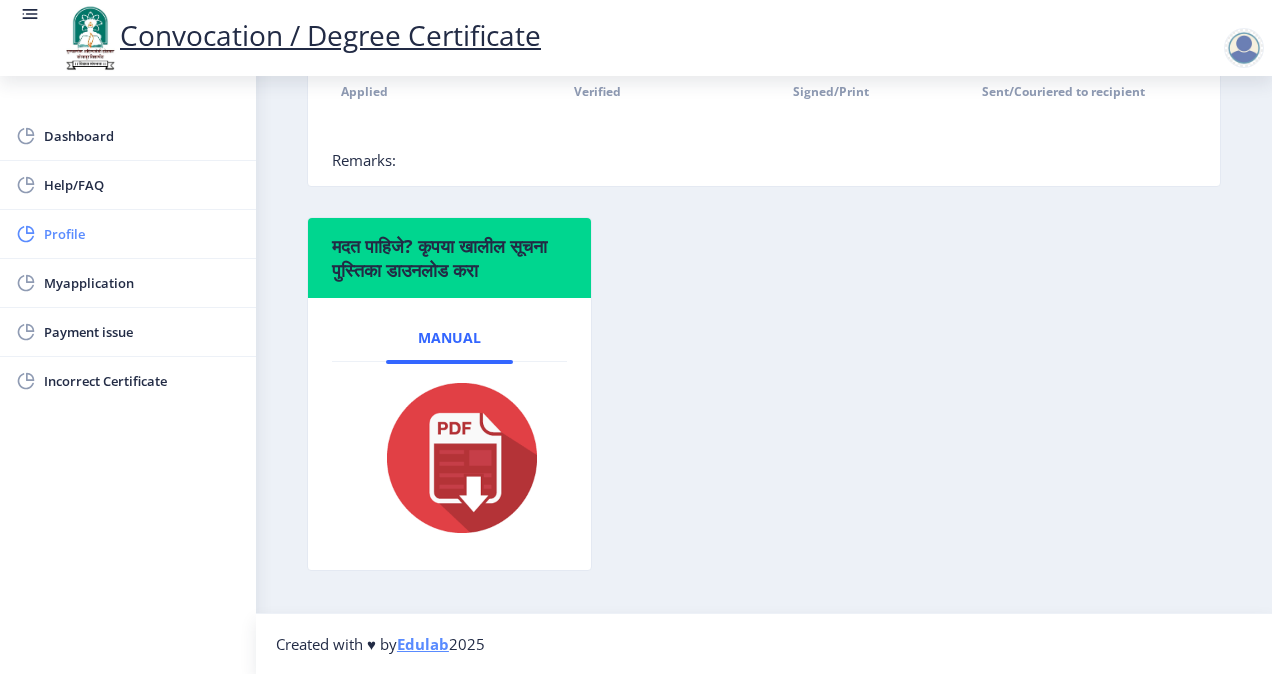 click on "Profile" at bounding box center (142, 234) 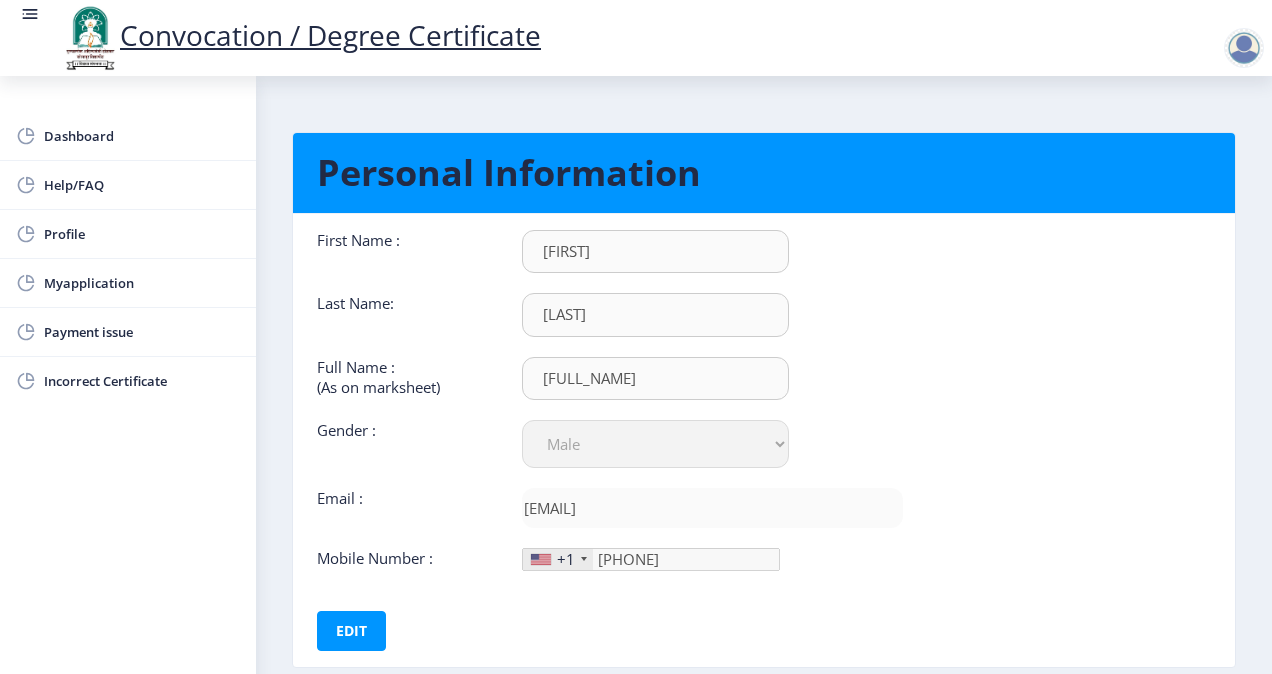 scroll, scrollTop: 112, scrollLeft: 0, axis: vertical 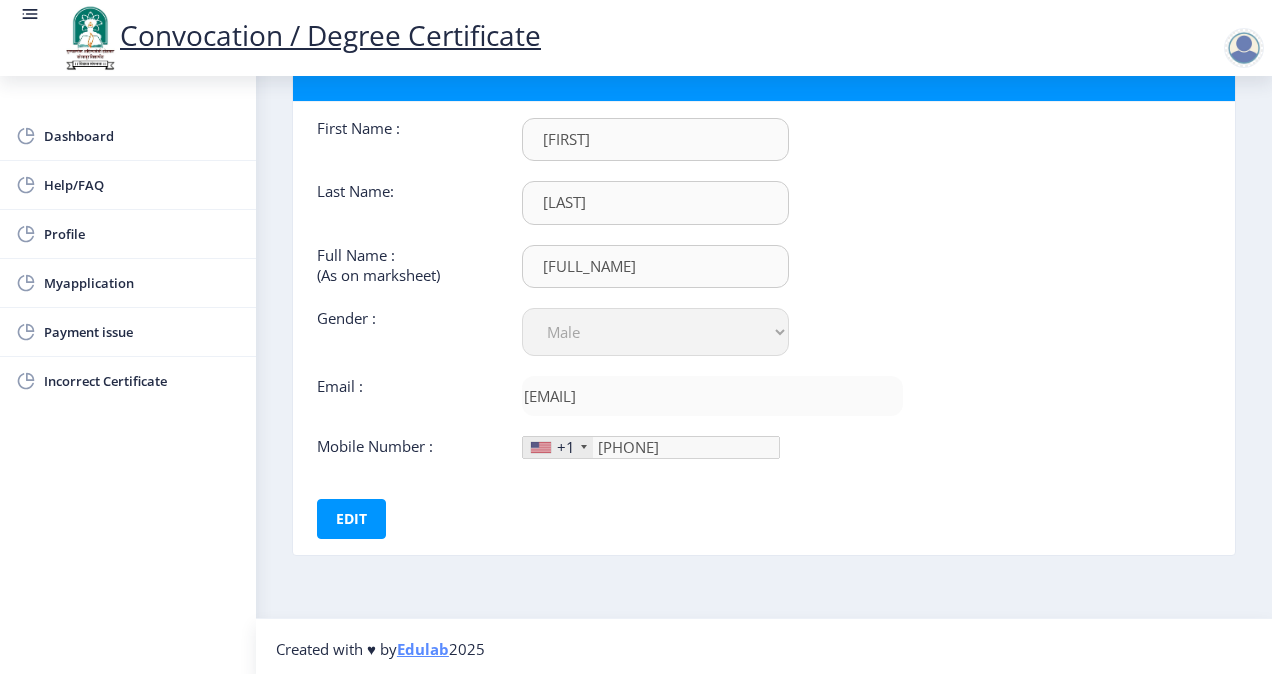 click on "+1" at bounding box center (566, 447) 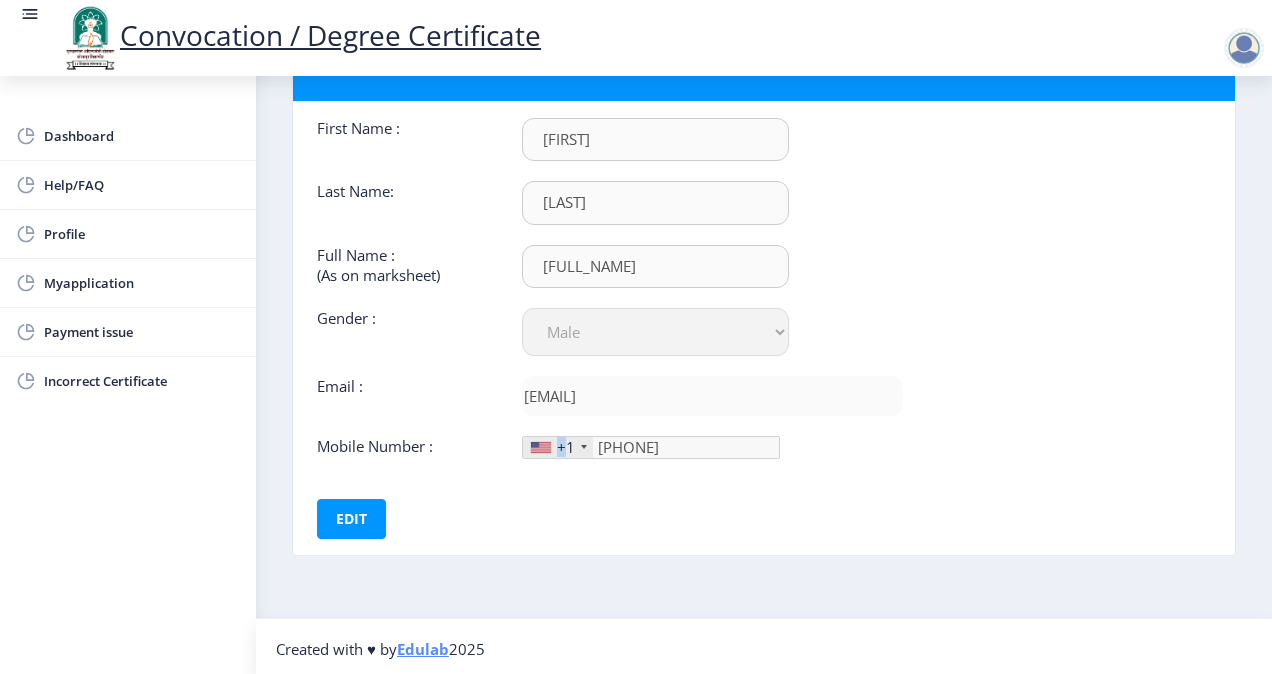 click on "+1" at bounding box center (566, 447) 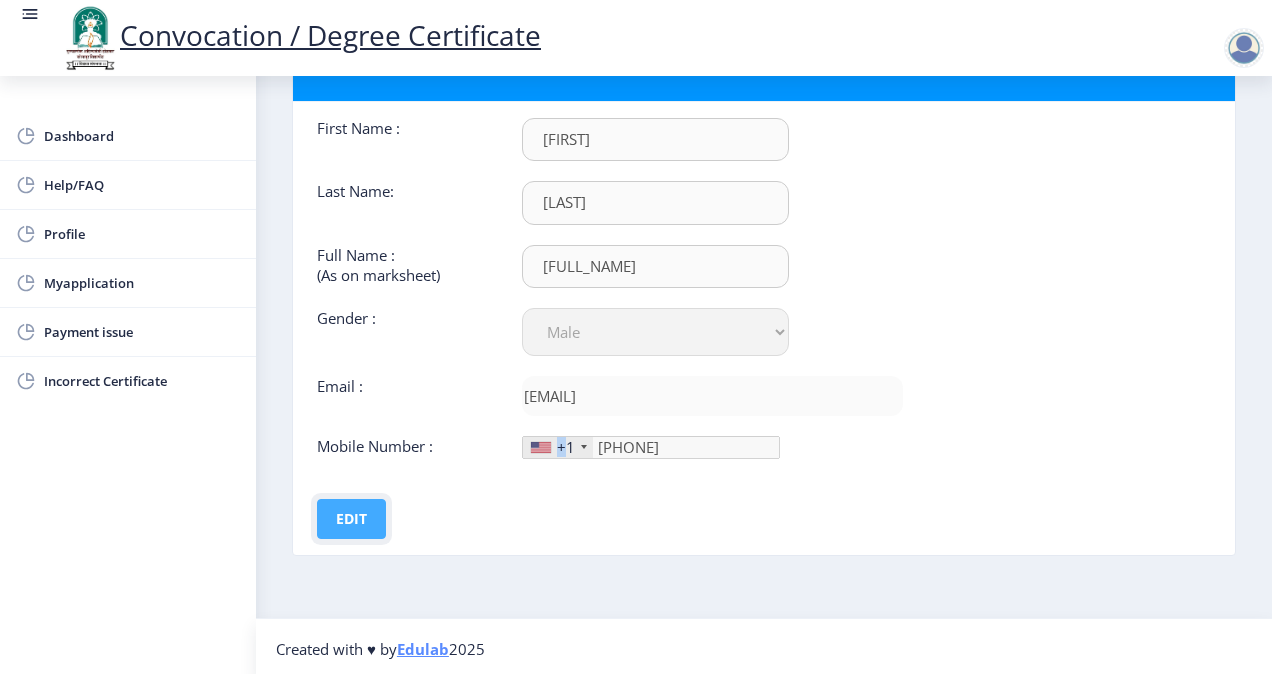 click on "Edit" at bounding box center [351, 519] 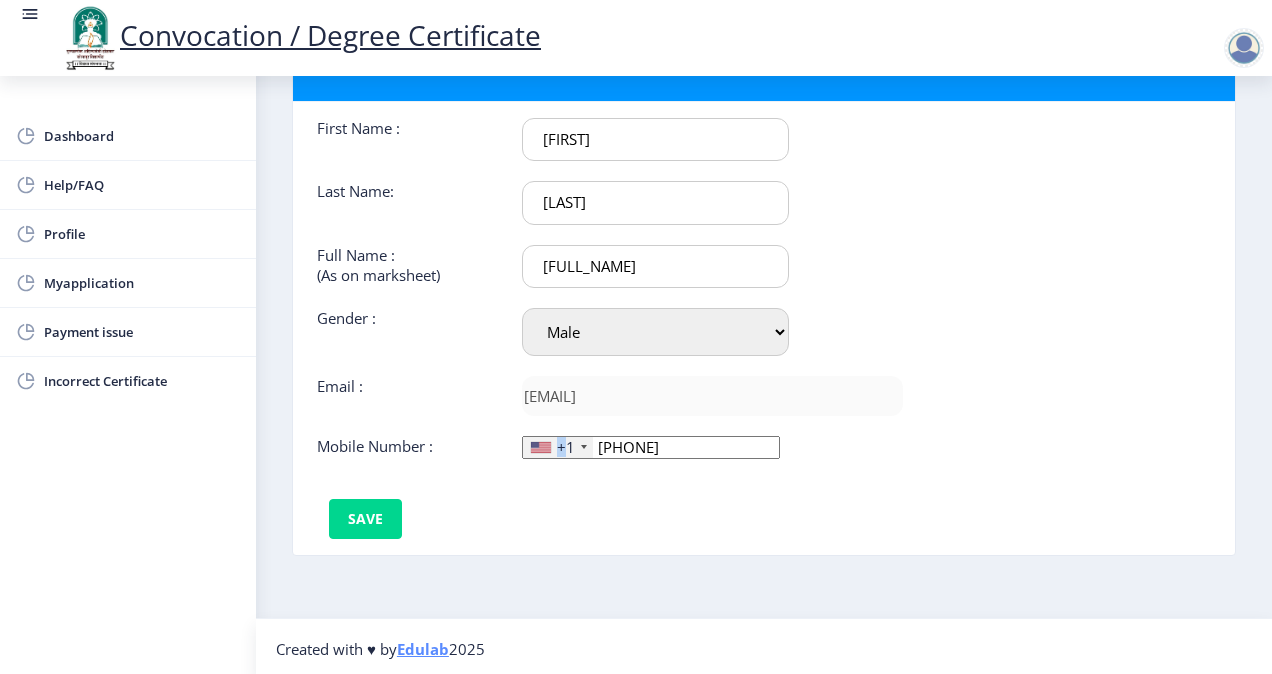 click on "+1" at bounding box center [566, 447] 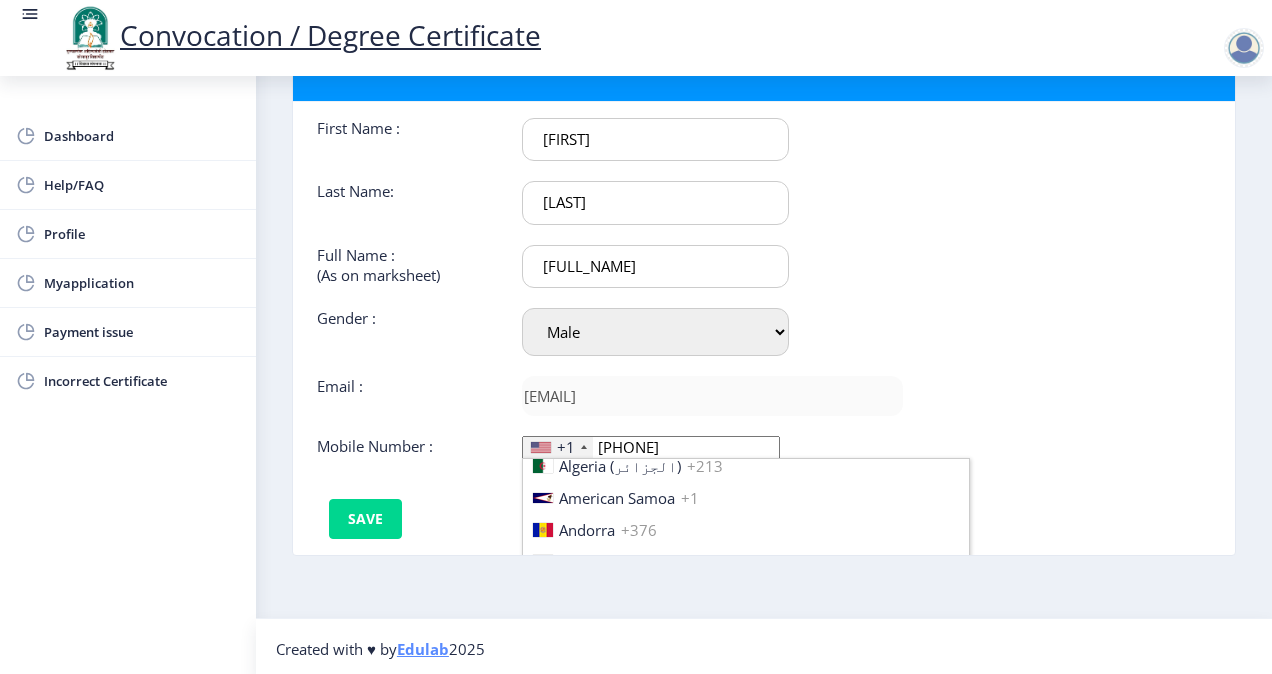 scroll, scrollTop: 151, scrollLeft: 0, axis: vertical 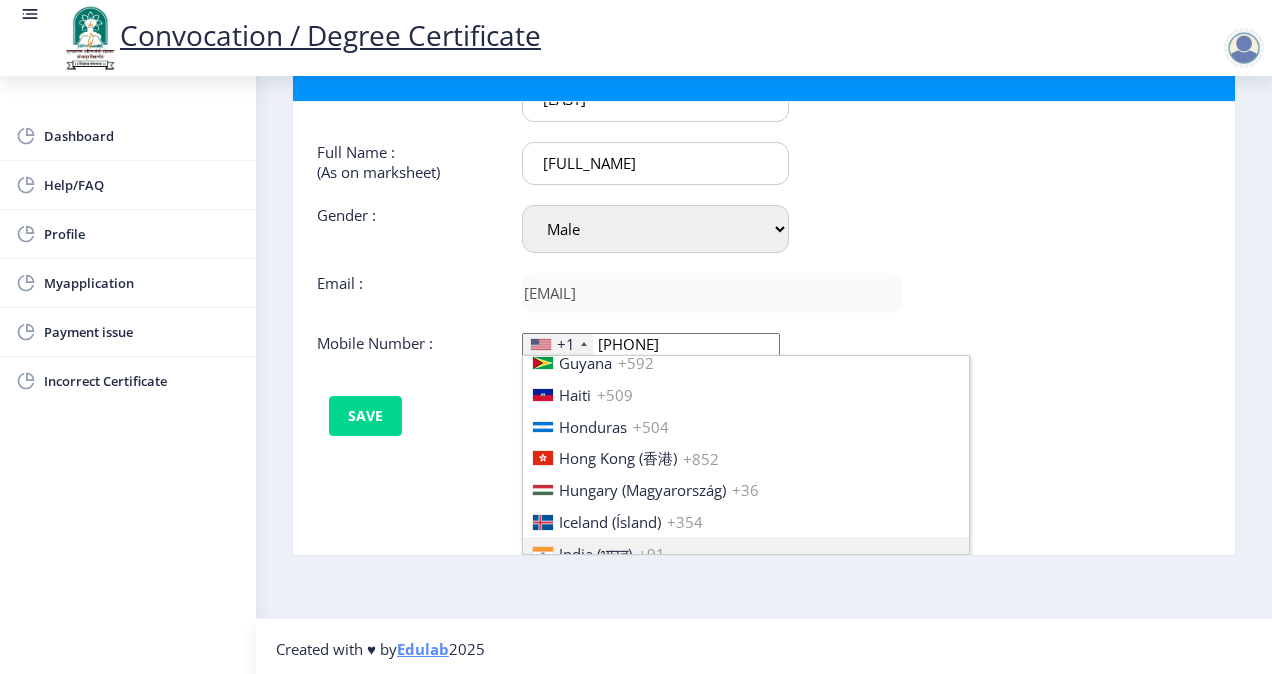 click on "India (भारत)" at bounding box center [595, 554] 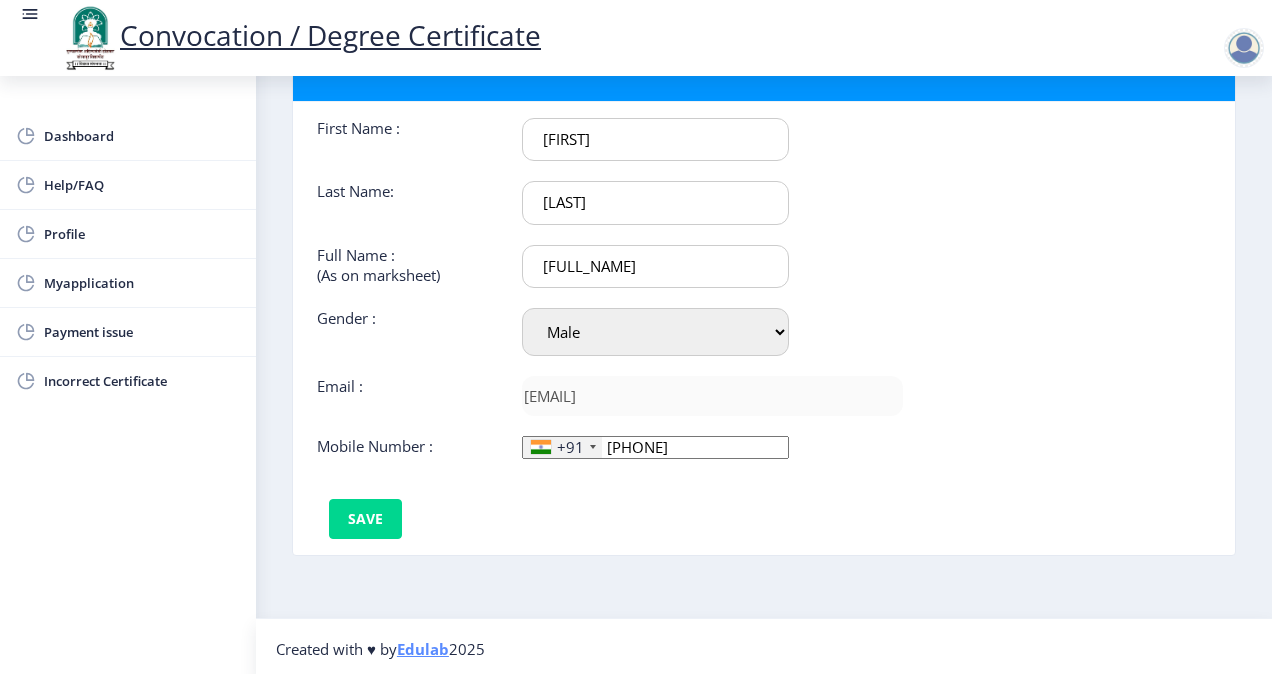 scroll, scrollTop: 0, scrollLeft: 0, axis: both 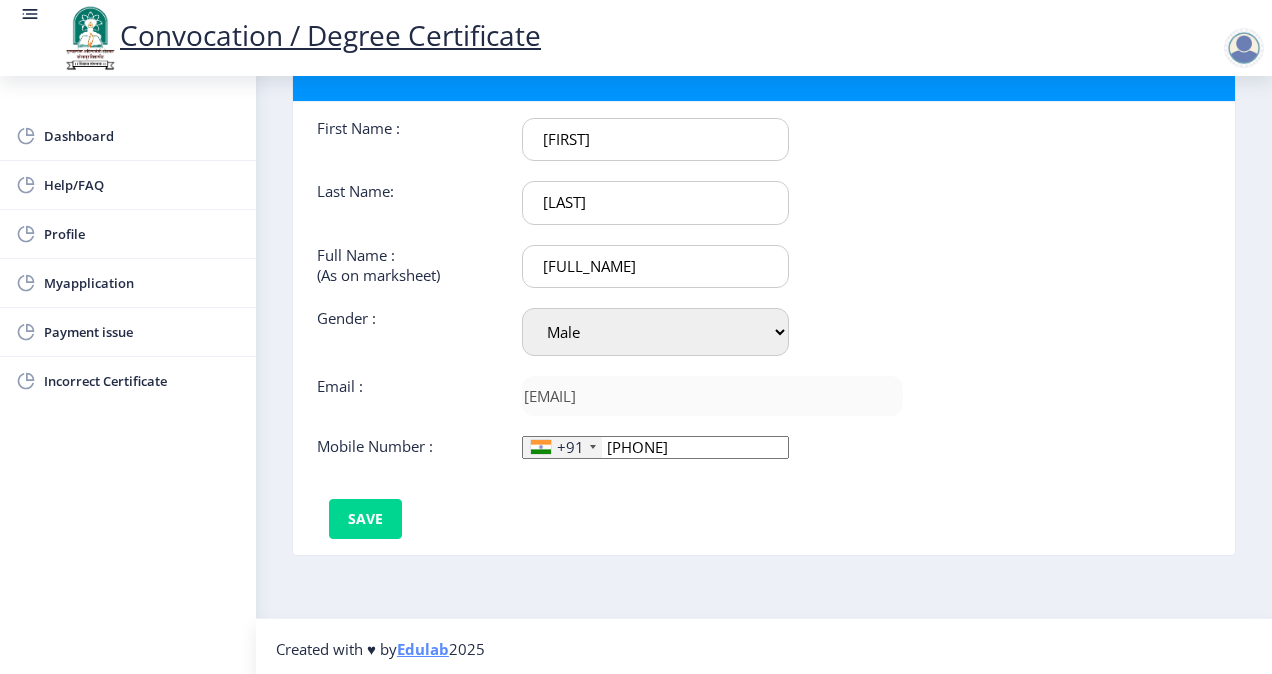 click on "First Name :  [FIRST] Last Name:  [LAST] Full Name : (As on marksheet) [FULL_NAME] Gender : Select Gender Male Female Other  Email :  [EMAIL]  Mobile Number :  +91 [COUNTRY] +1 [COUNTRY] +44 [COUNTRY] (‫[COUNTRY]‬‎) +93 [COUNTRY] +355 [COUNTRY] +213 [COUNTRY] +1 [COUNTRY] +1 [COUNTRY] +54 [COUNTRY] (‫[COUNTRY]‬‎) +374 [COUNTRY] +297 [COUNTRY] +61 [COUNTRY] (‫[COUNTRY]‬‎) +43 [COUNTRY] +994 [COUNTRY] +1 [COUNTRY] +973 [COUNTRY] (‫[COUNTRY]‬‎) +880 [COUNTRY] +1 [COUNTRY] +375 [COUNTRY] +32 [COUNTRY] +501 [COUNTRY] +229 [COUNTRY] +1 [COUNTRY] +975 [COUNTRY] +591 [COUNTRY] +387 [COUNTRY] +267 [COUNTRY] +55 [COUNTRY] +246 [COUNTRY] +1 [COUNTRY] +673 [COUNTRY] +359 [COUNTRY] +226 +257" at bounding box center [610, 328] 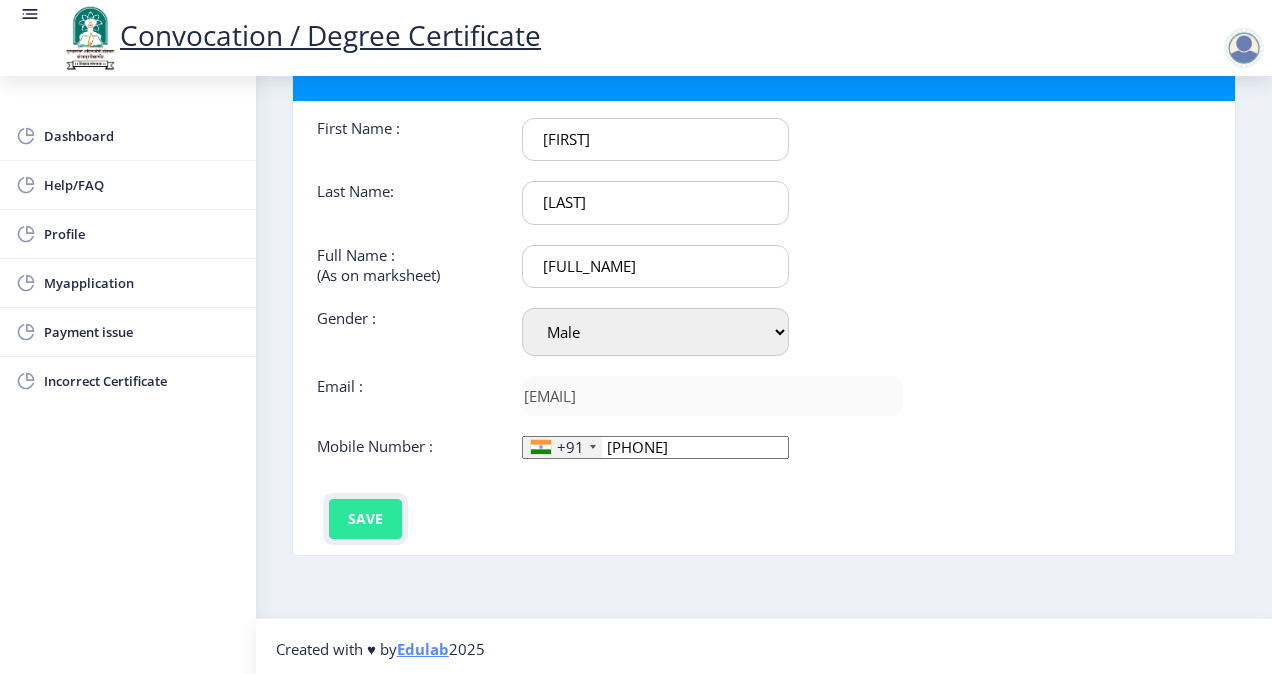 click on "Save" at bounding box center (365, 519) 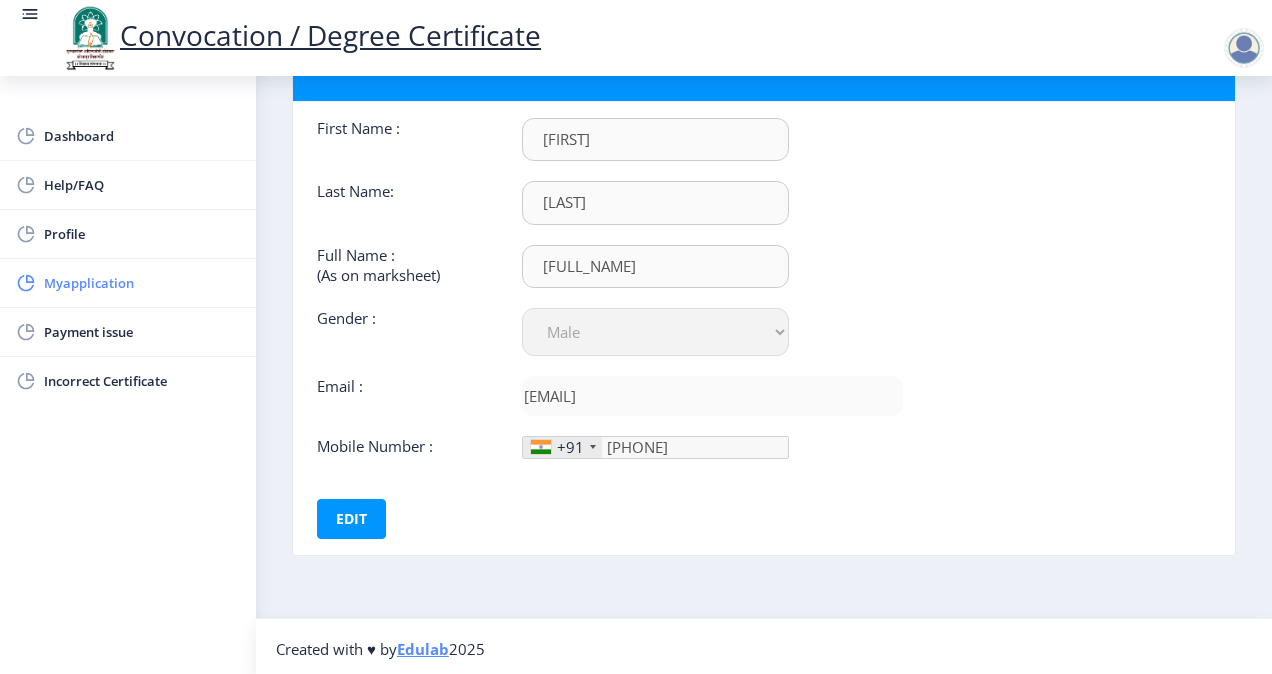 click on "Myapplication" at bounding box center (128, 283) 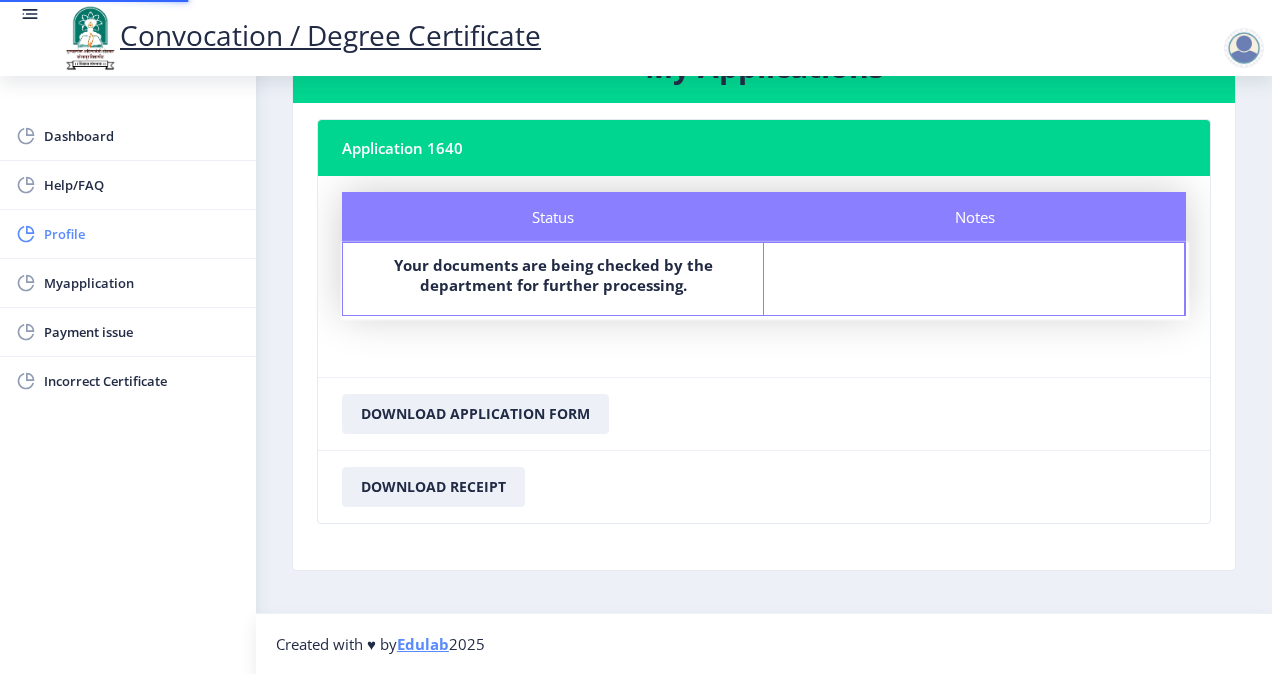 scroll, scrollTop: 0, scrollLeft: 0, axis: both 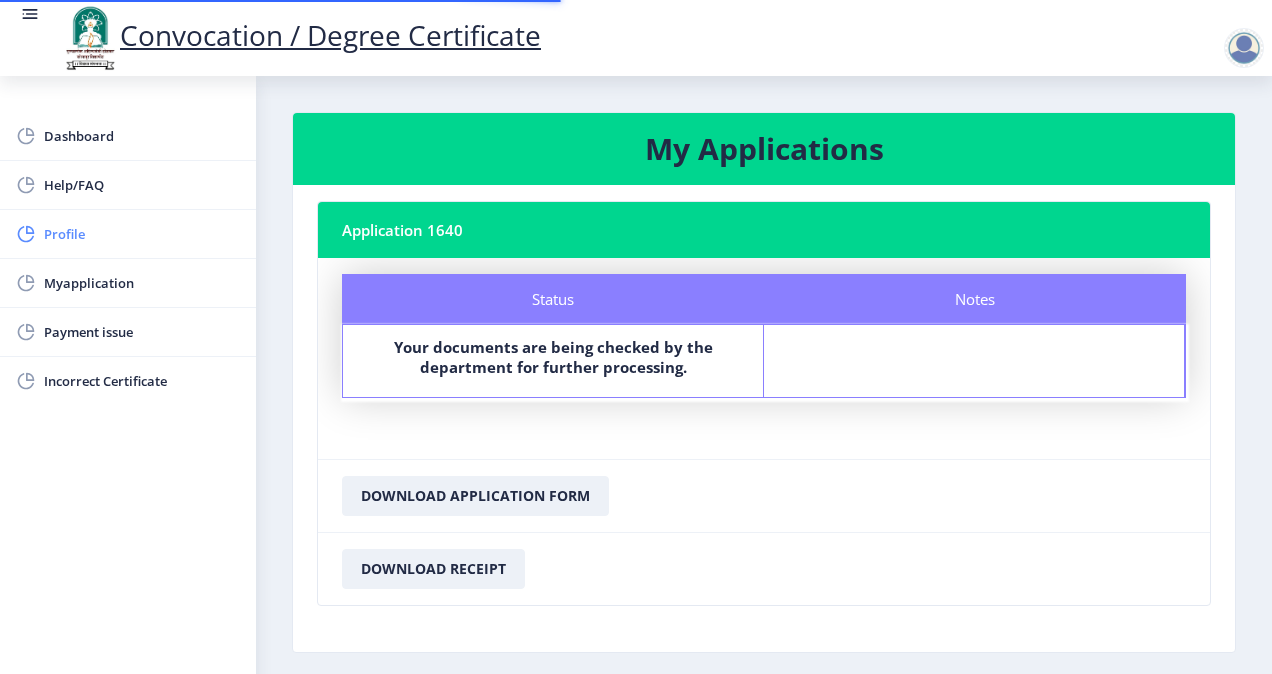 click on "Profile" at bounding box center (142, 234) 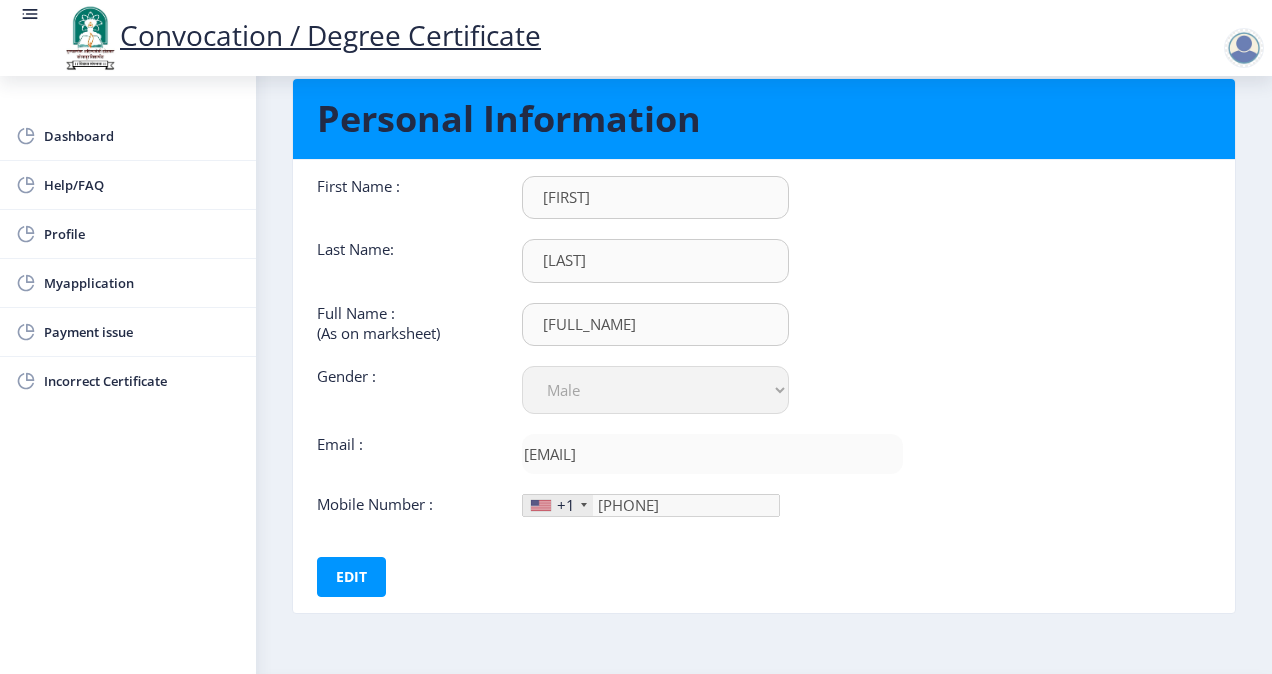 scroll, scrollTop: 112, scrollLeft: 0, axis: vertical 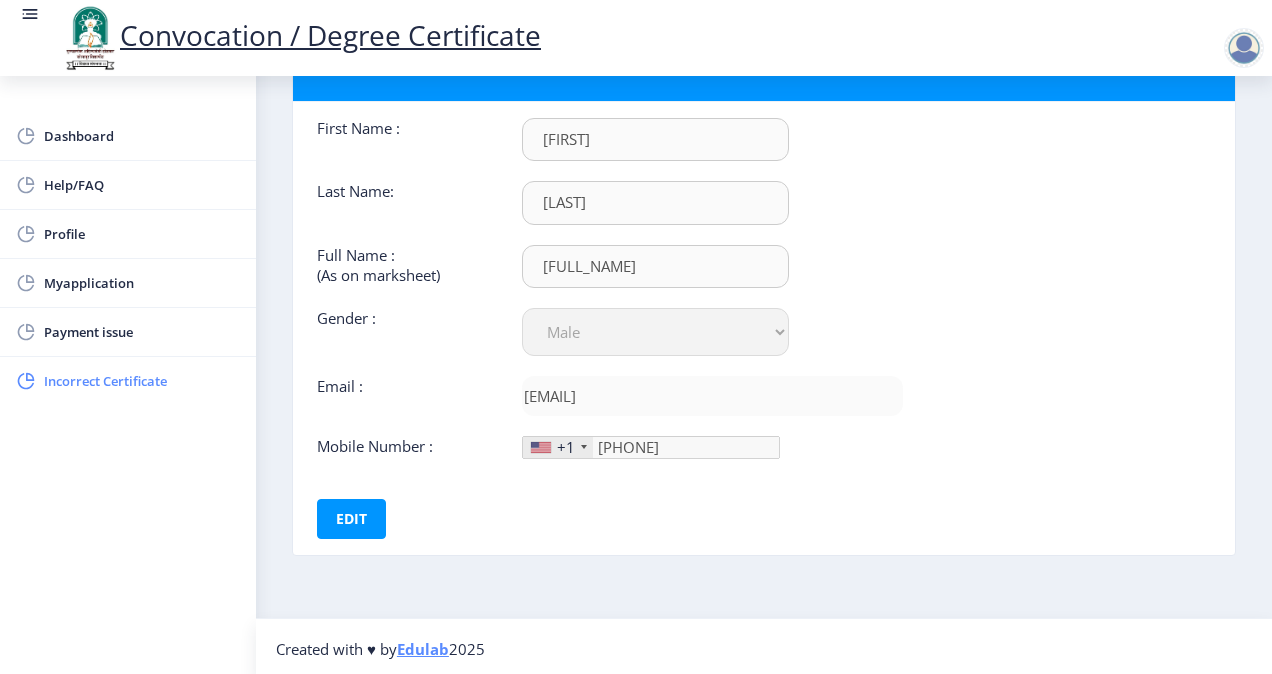 click on "Incorrect Certificate" at bounding box center [142, 381] 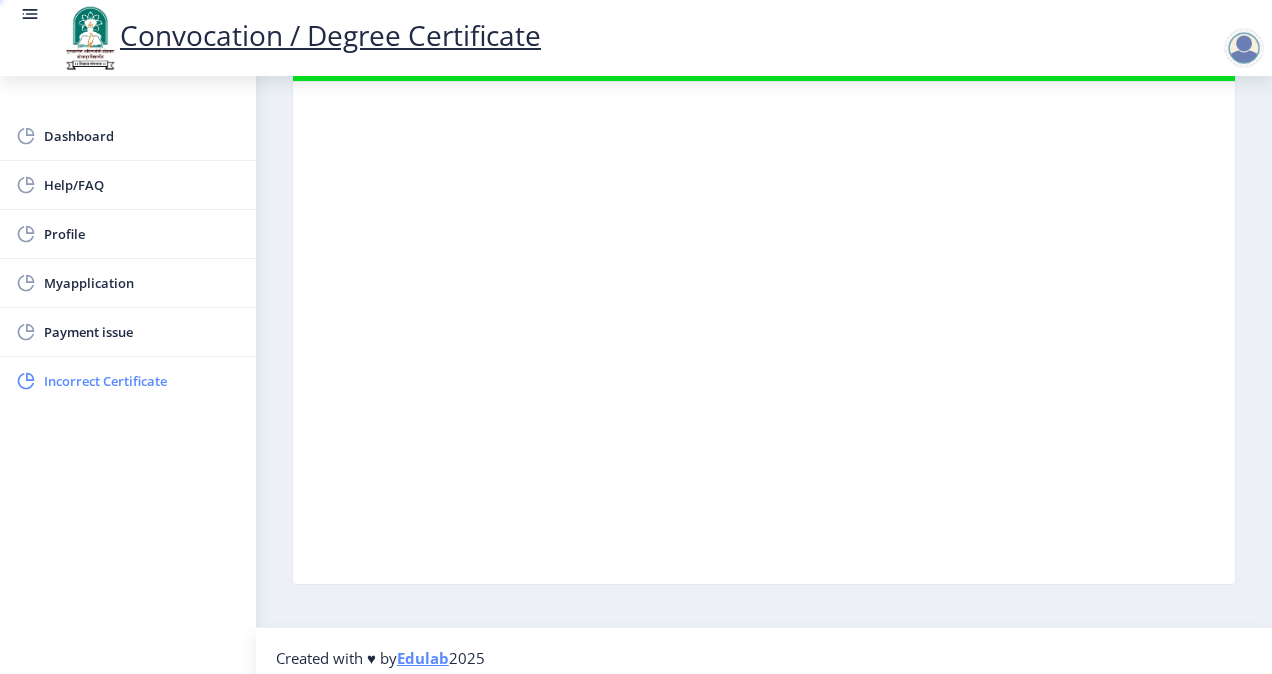 scroll, scrollTop: 0, scrollLeft: 0, axis: both 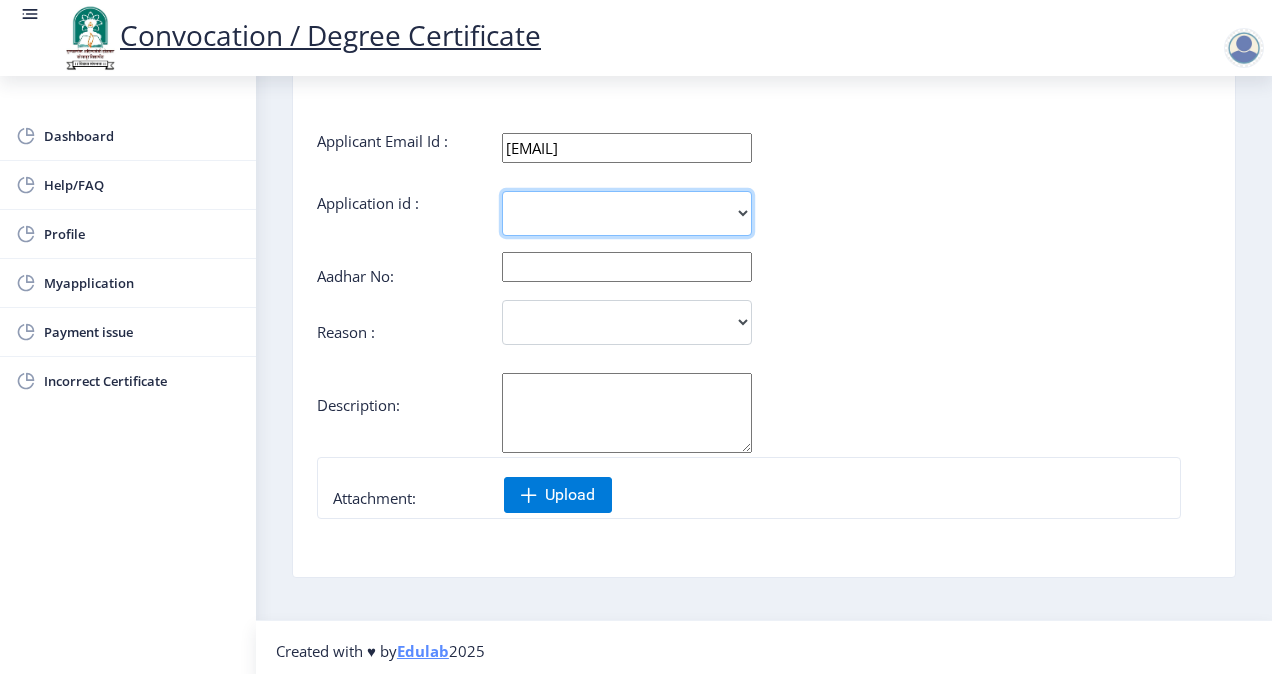 click on "1640" at bounding box center [627, 213] 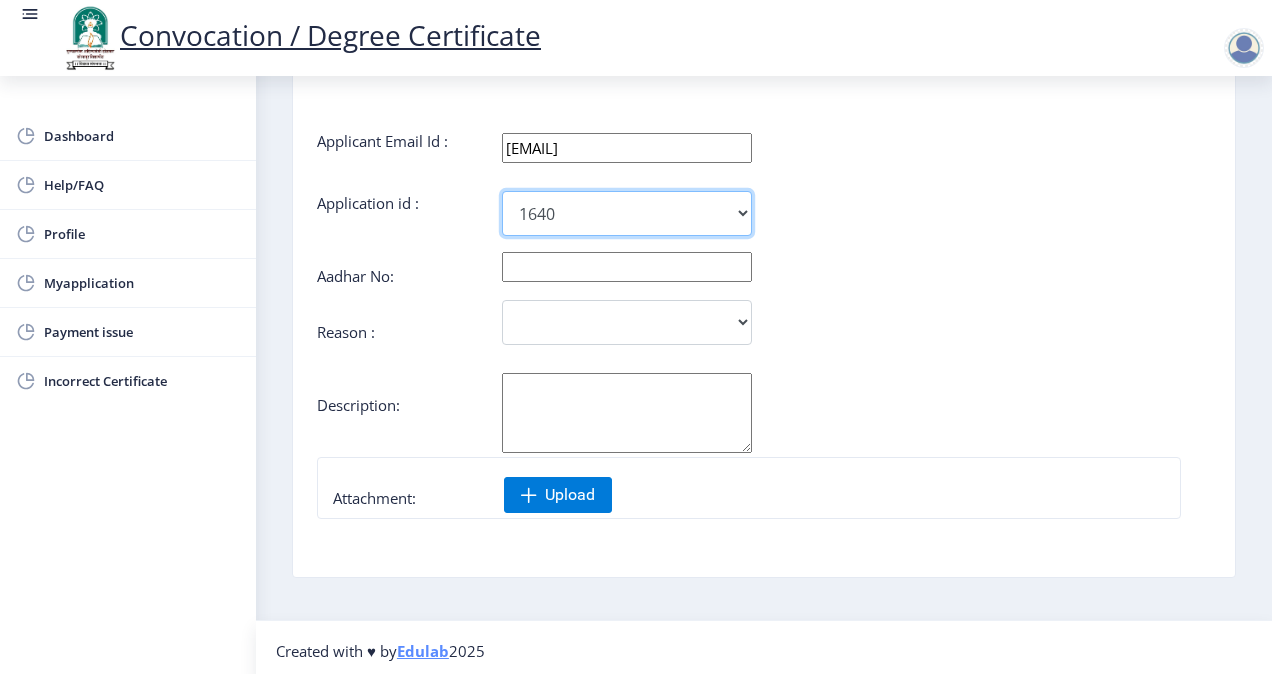 click on "1640" at bounding box center (627, 213) 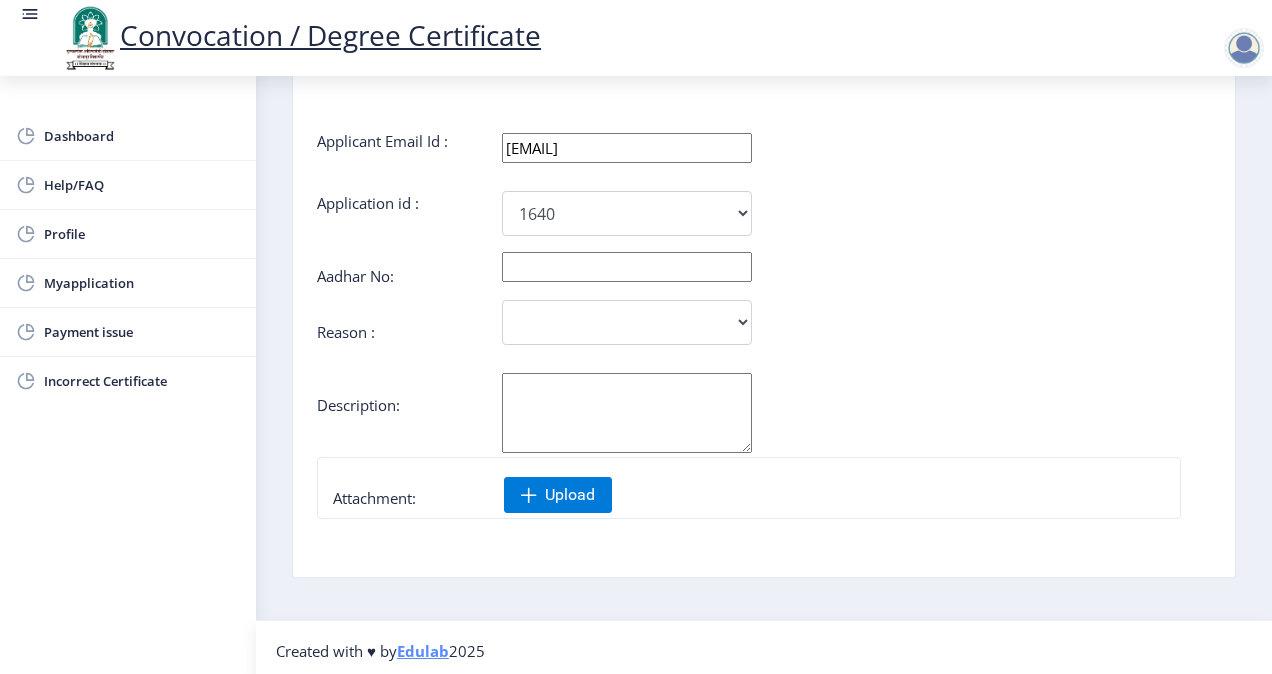 click on "Aadhar No:" at bounding box center (764, 274) 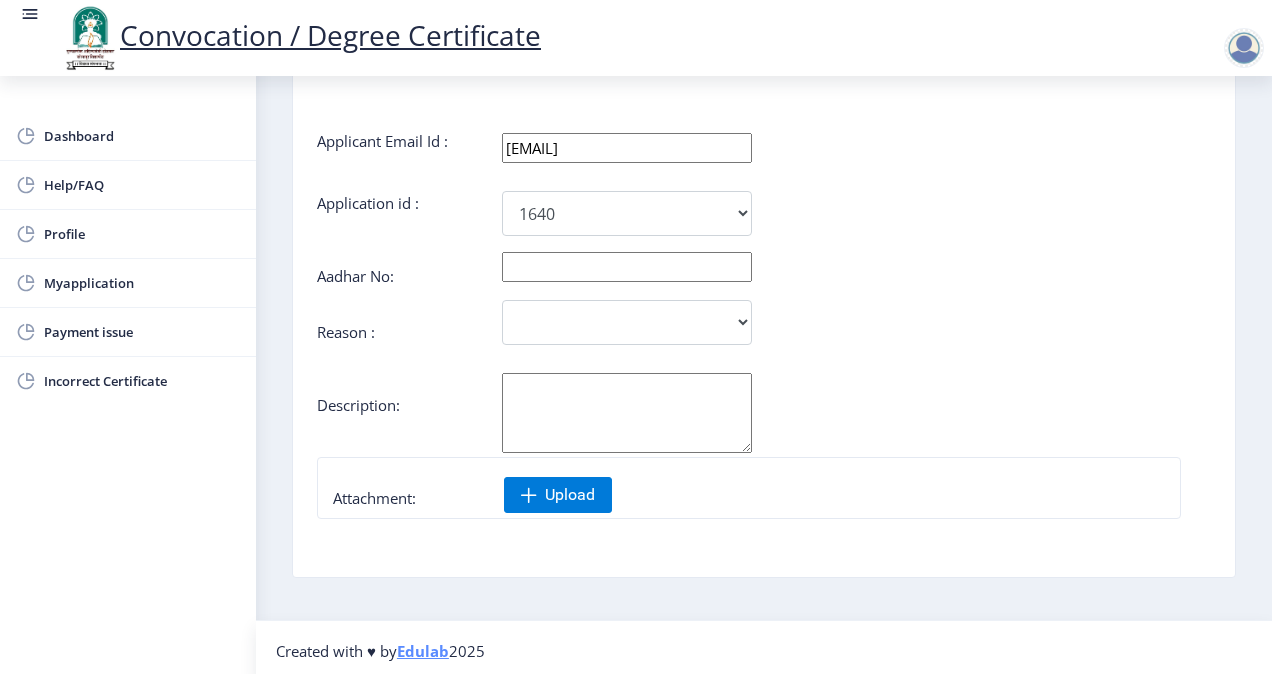 click at bounding box center [627, 267] 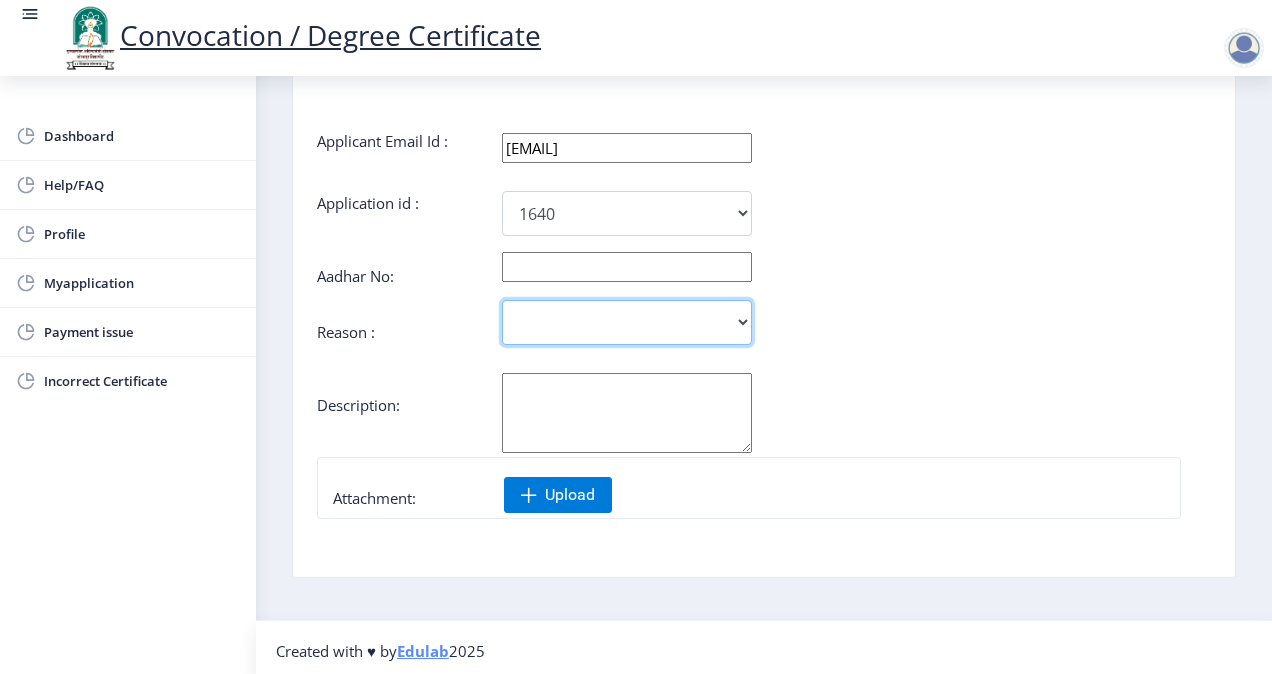 click on "Incorrect Course Name Incorrect Name/ Fathers Name Others" at bounding box center [627, 322] 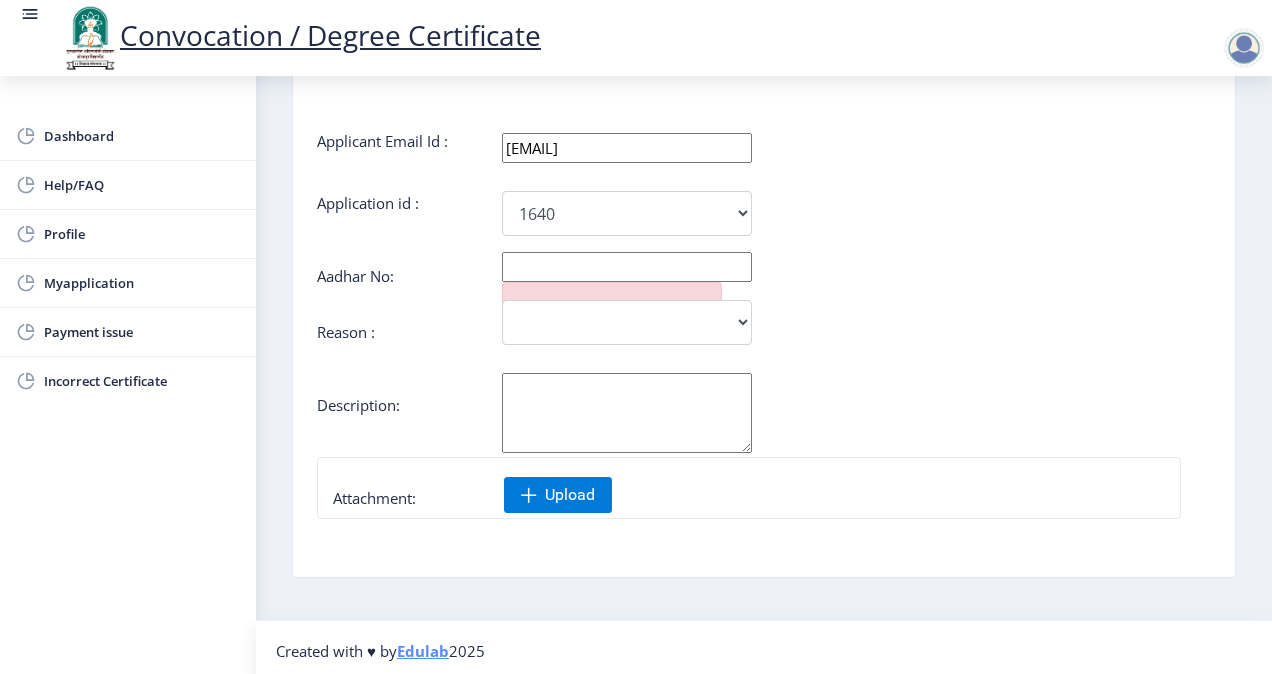 click on "Attachment: Upload" at bounding box center [749, 488] 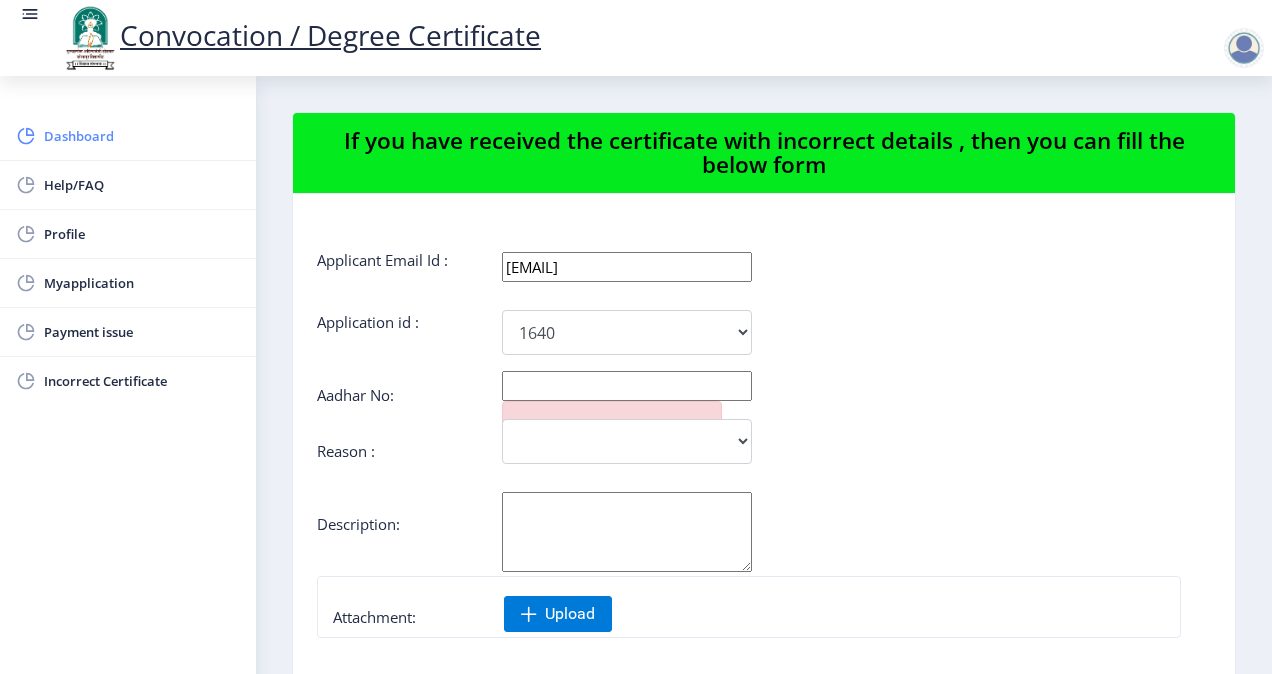 click on "Dashboard" at bounding box center [142, 136] 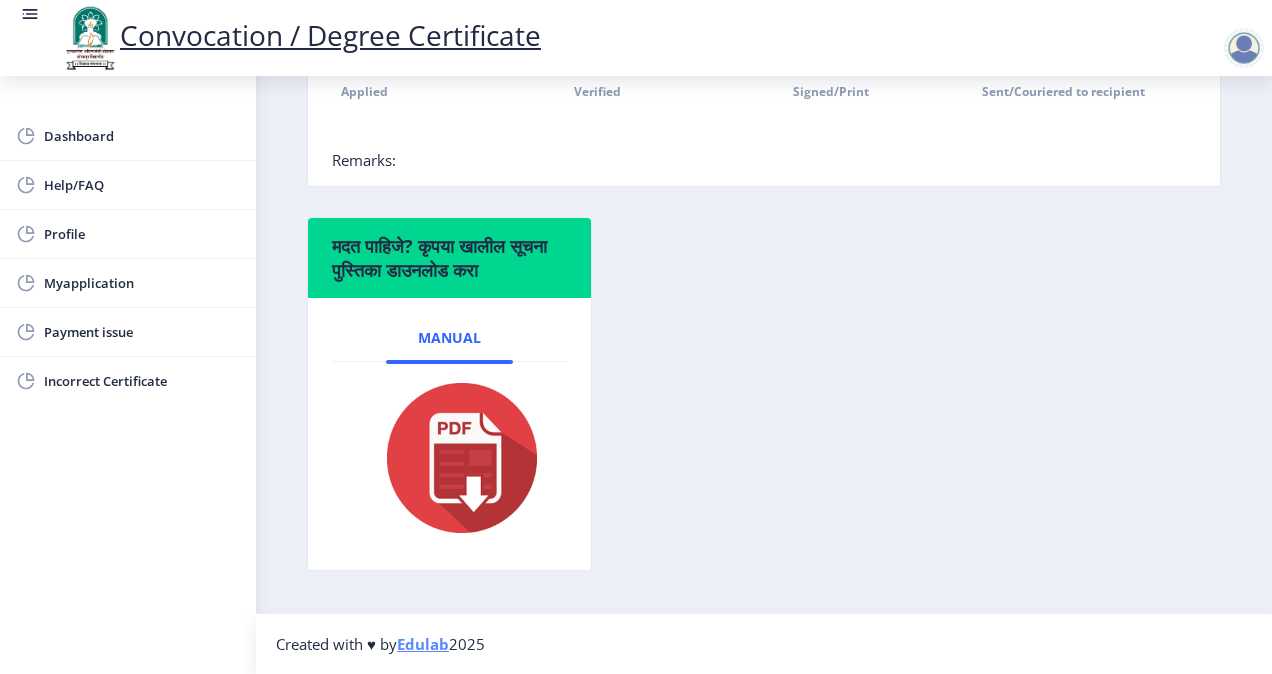 scroll, scrollTop: 0, scrollLeft: 0, axis: both 